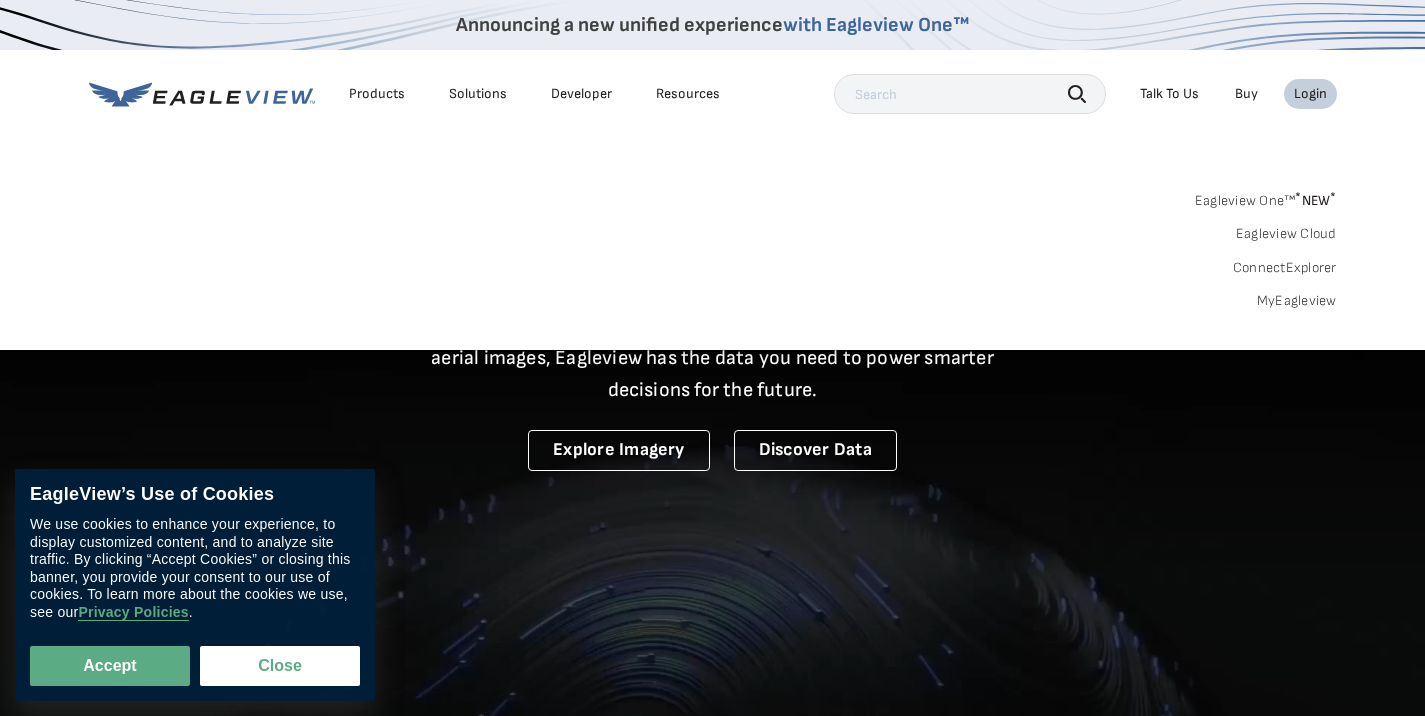 scroll, scrollTop: 0, scrollLeft: 0, axis: both 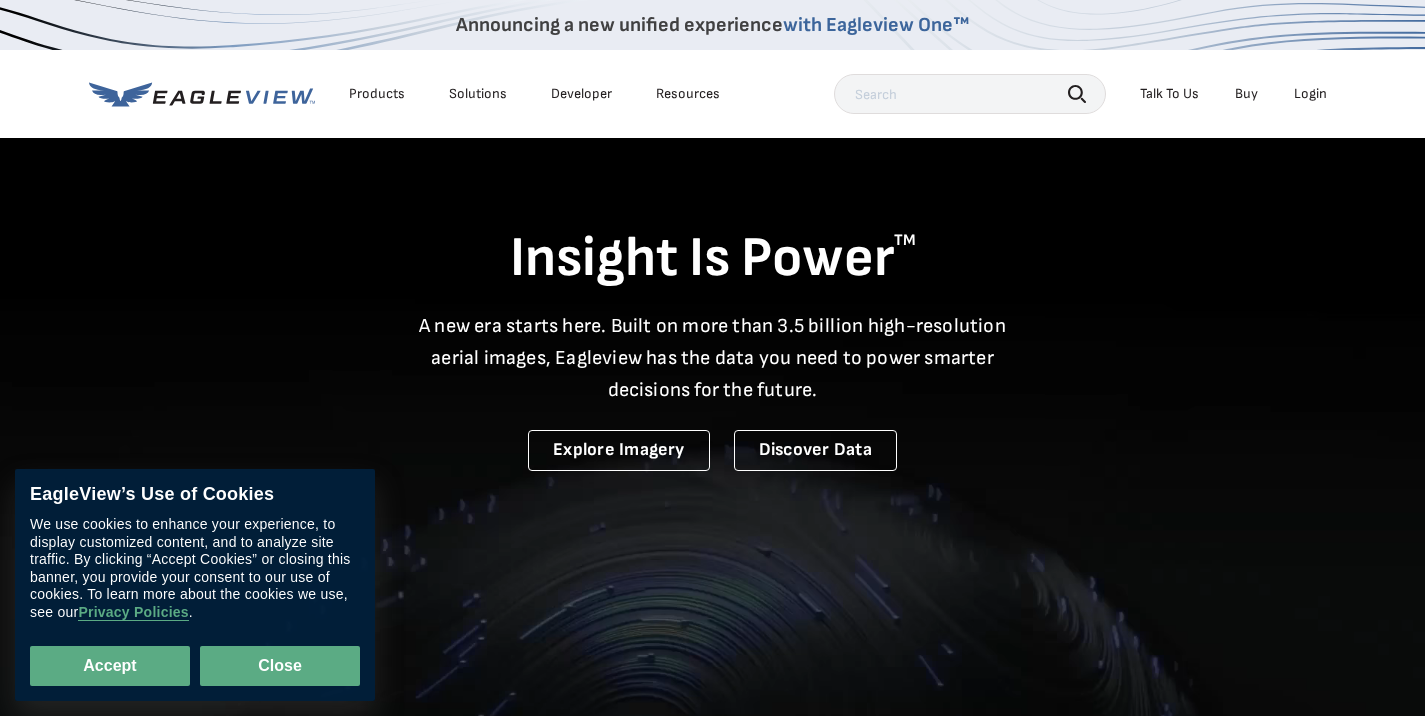 click on "Close" at bounding box center [280, 666] 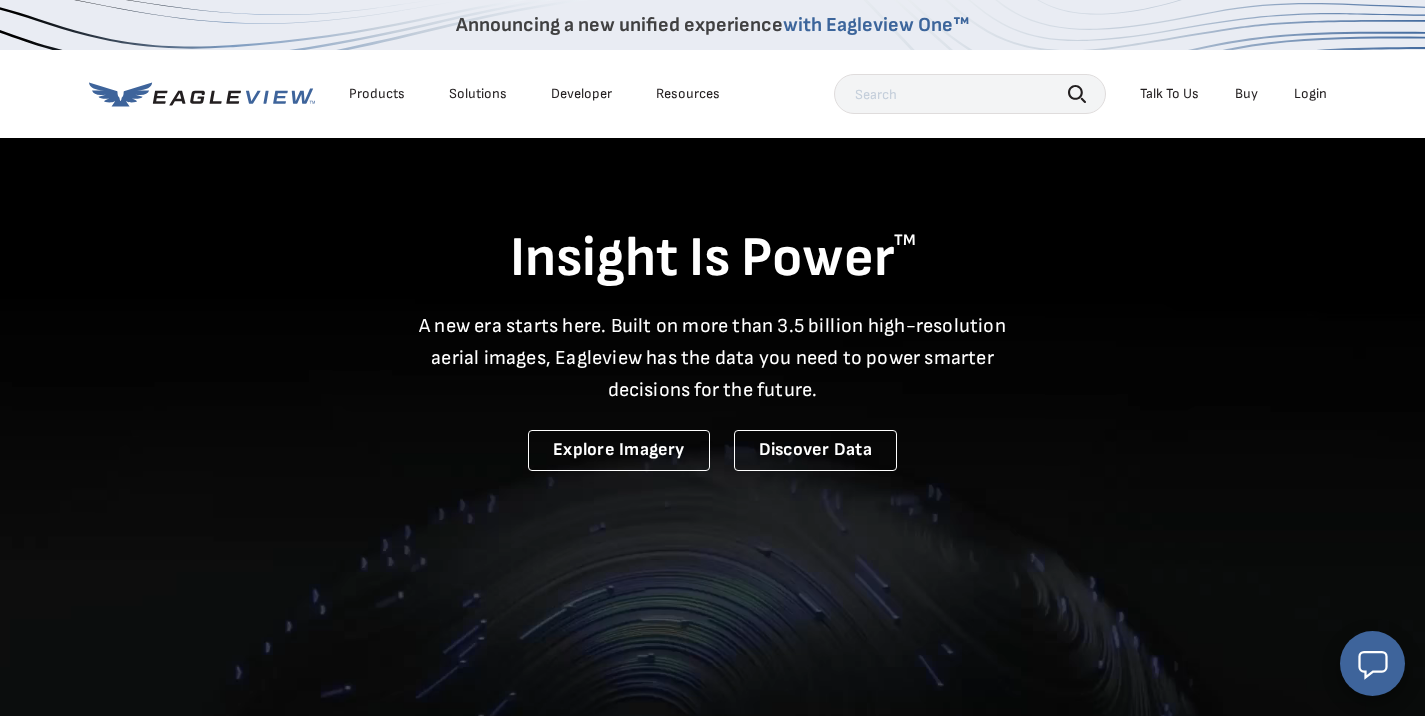 click on "Login" at bounding box center (1310, 94) 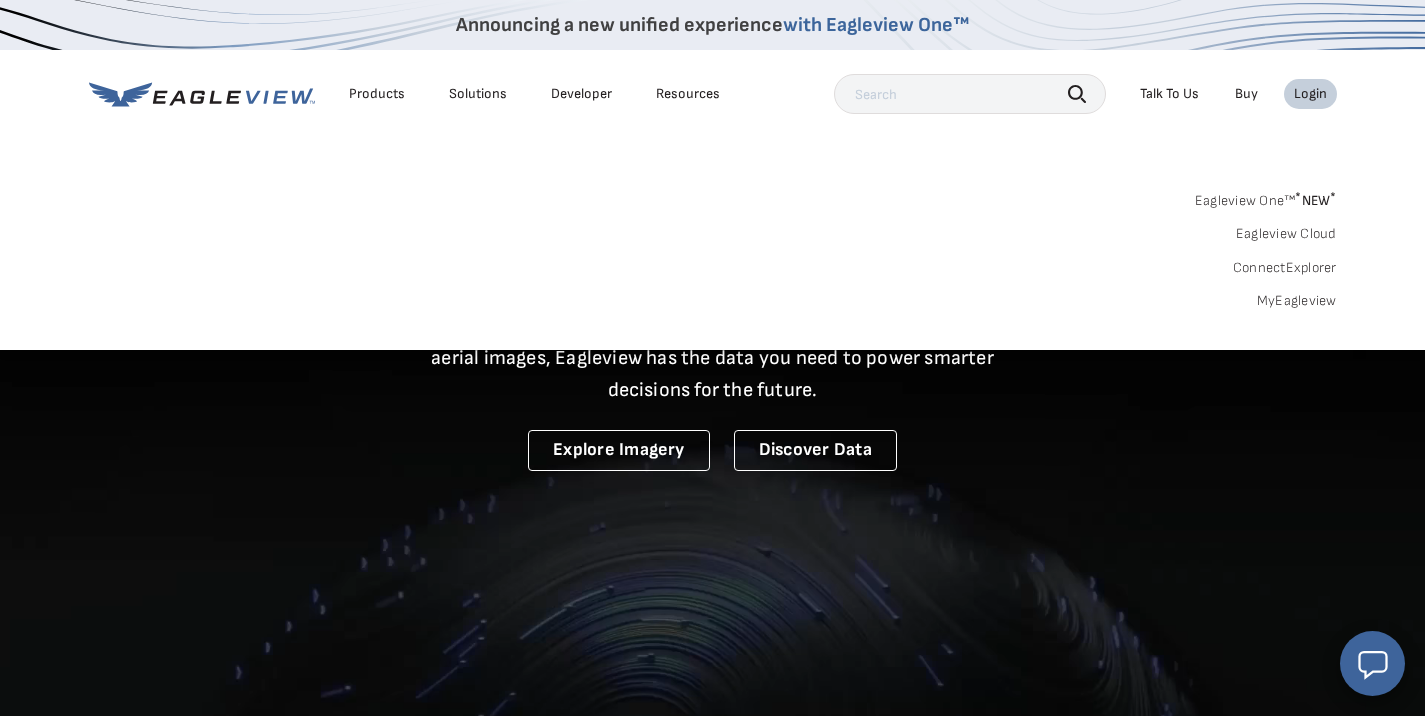 click on "MyEagleview" at bounding box center [1297, 301] 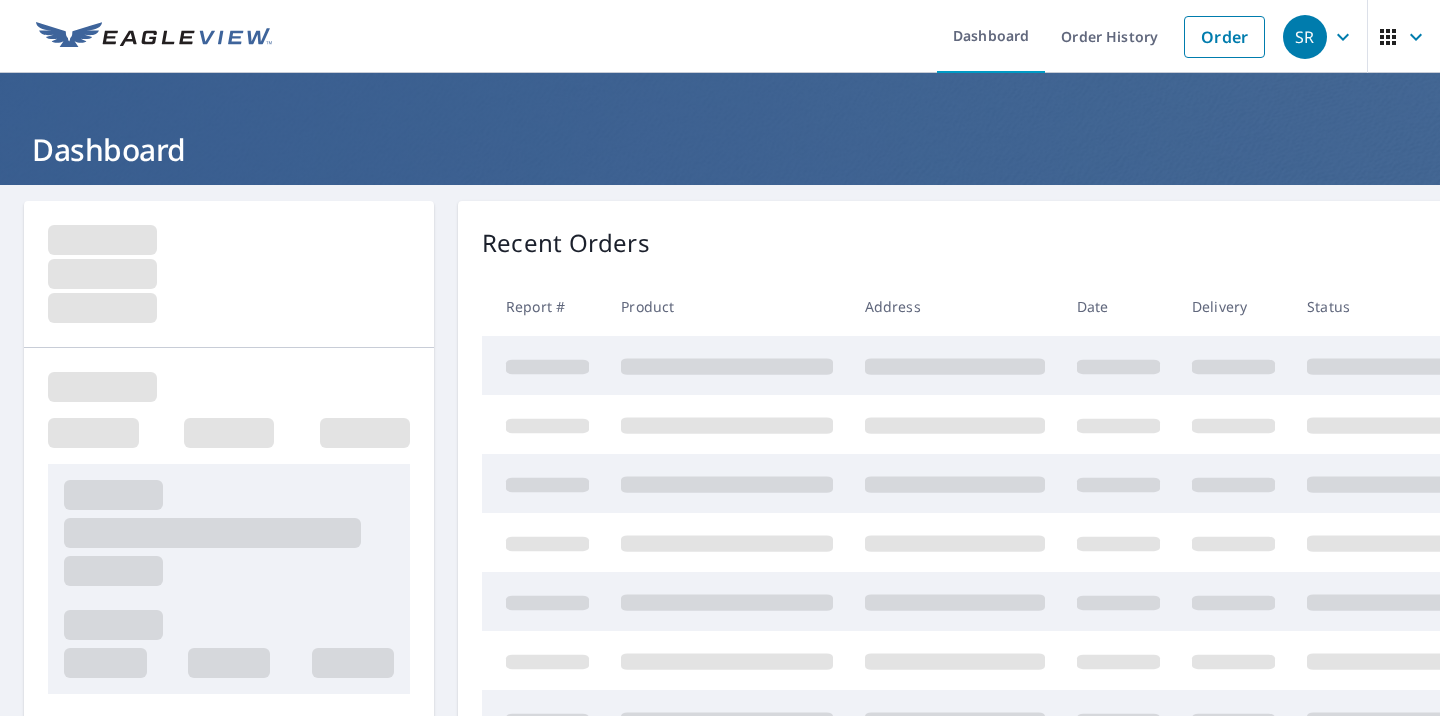 scroll, scrollTop: 0, scrollLeft: 0, axis: both 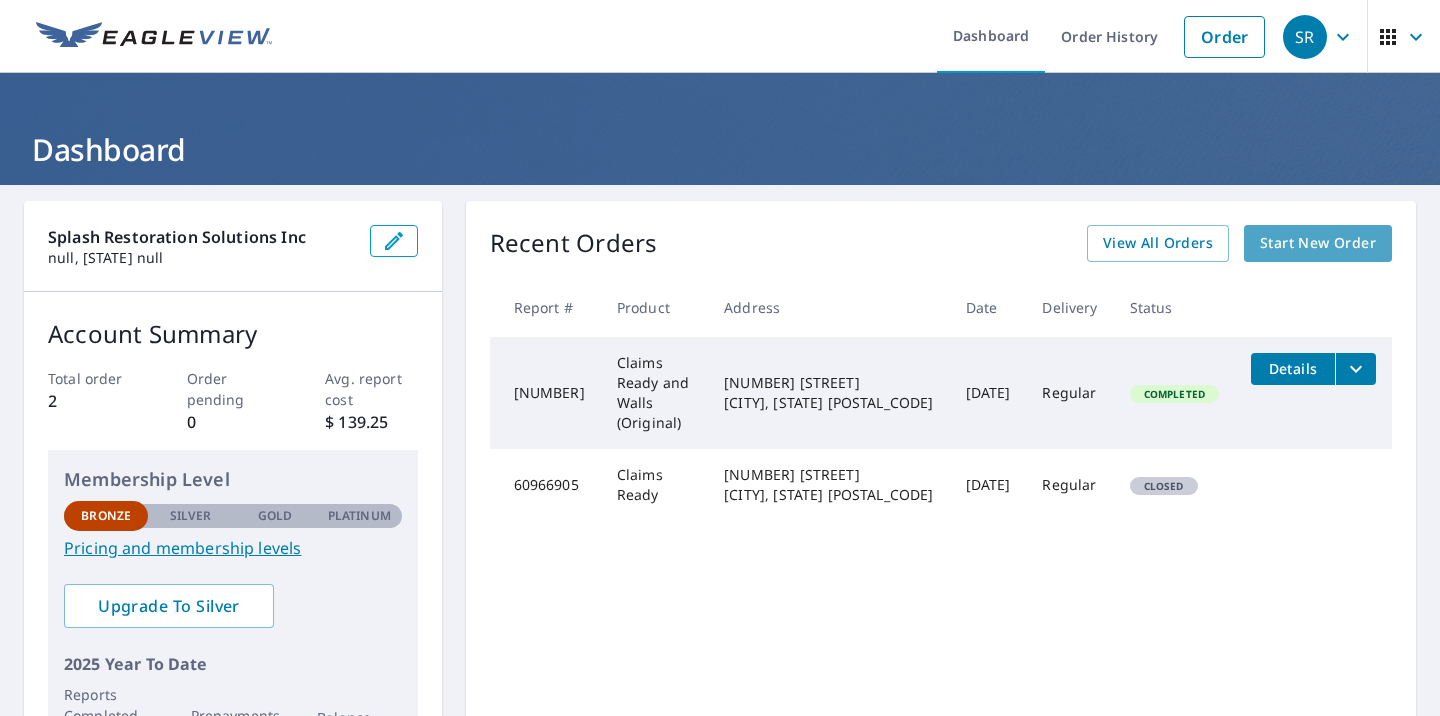 click on "Start New Order" at bounding box center [1318, 243] 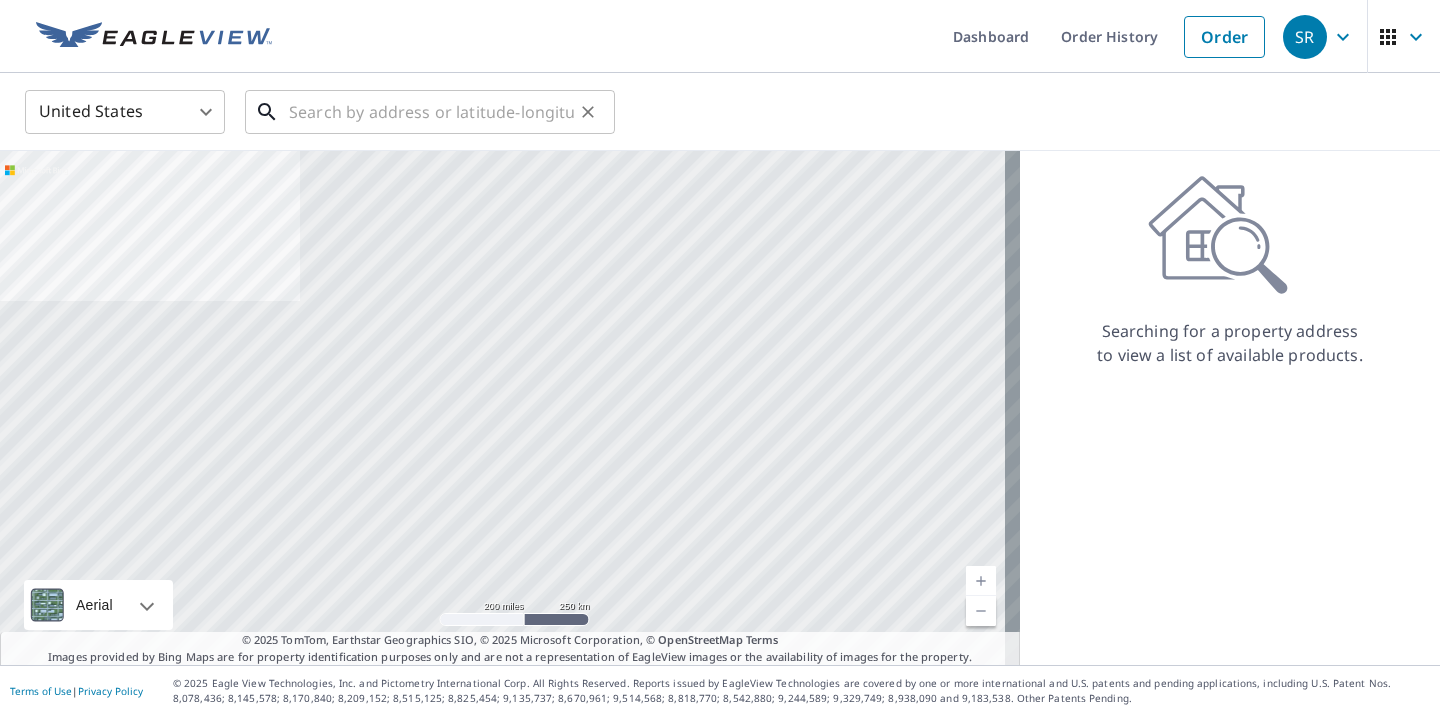 click at bounding box center [431, 112] 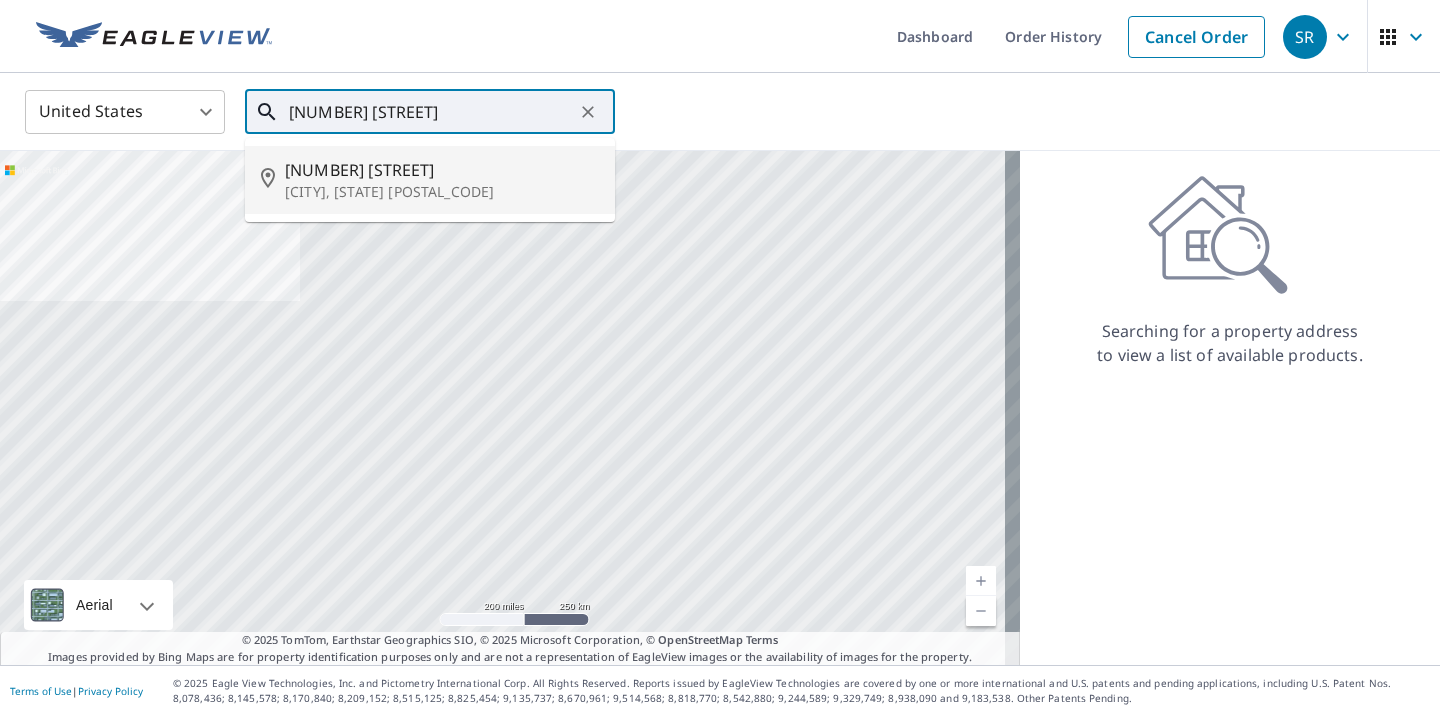 click on "[NUMBER] [STREET]" at bounding box center (442, 170) 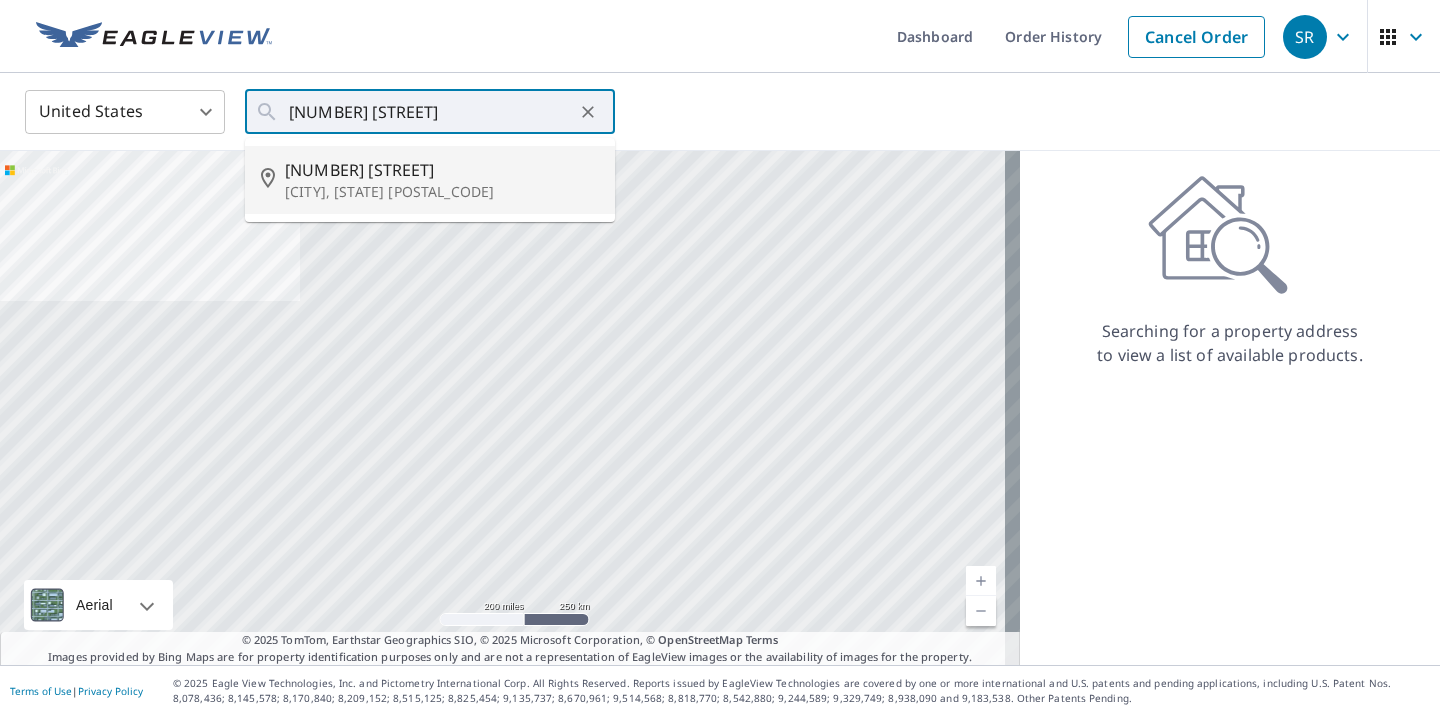type on "[NUMBER] [STREET], [CITY], [STATE] [POSTAL_CODE]" 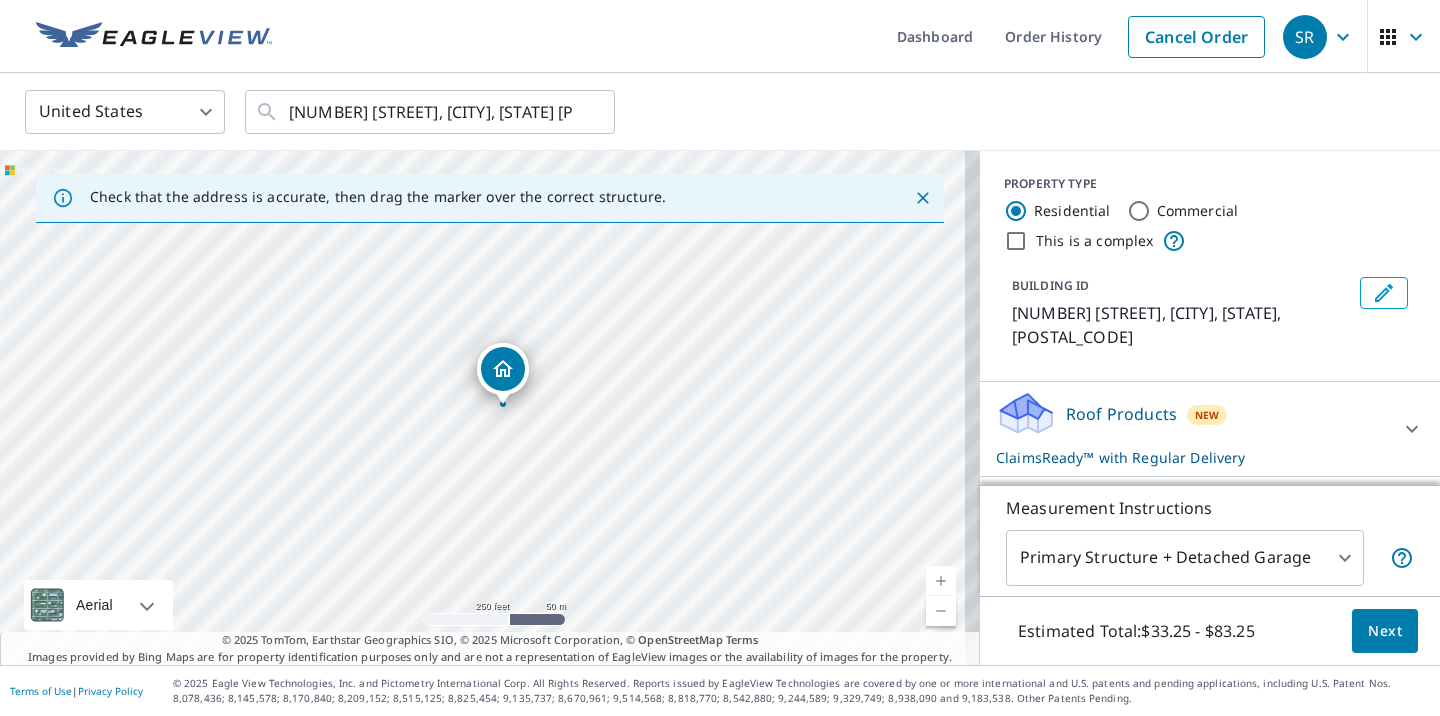 click on "BUILDING ID [NUMBER] [STREET], [CITY], [STATE], [POSTAL_CODE]" at bounding box center (1182, 313) 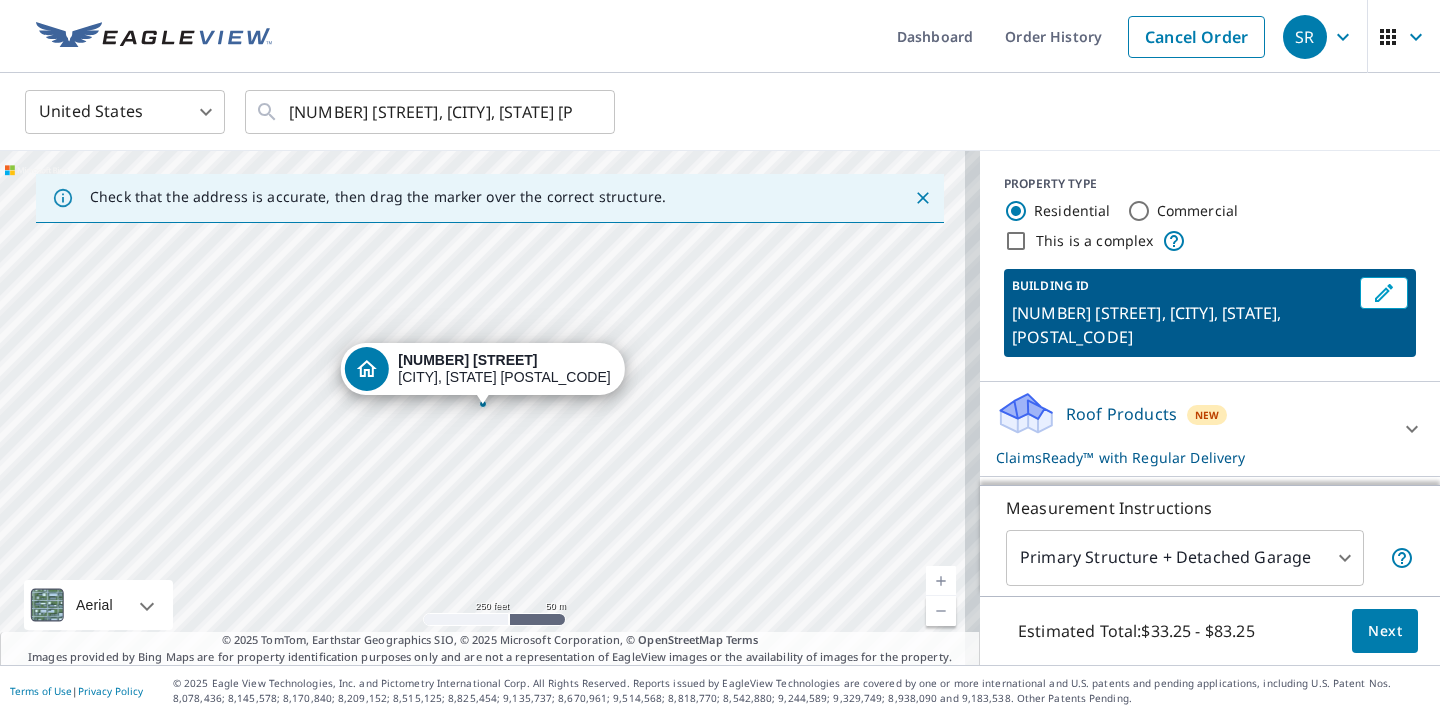 click on "SR SR
Dashboard Order History Cancel Order SR United States US ​ [NUMBER] [STREET] [CITY], [STATE] [POSTAL_CODE] ​ Check that the address is accurate, then drag the marker over the correct structure. [NUMBER] [STREET], [CITY], [STATE] [POSTAL_CODE] Aerial Road A standard road map Aerial A detailed look from above Labels Labels 250 feet 50 m © 2025 TomTom, © Vexcel Imaging, © 2025 Microsoft Corporation,  © OpenStreetMap Terms © 2025 TomTom, Earthstar Geographics SIO, © 2025 Microsoft Corporation, ©   OpenStreetMap   Terms Images provided by Bing Maps are for property identification purposes only and are not a representation of EagleView images or the availability of images for the property. PROPERTY TYPE Residential Commercial This is a complex BUILDING ID [NUMBER] [STREET], [CITY], [STATE], [POSTAL_CODE] Roof Products New ClaimsReady™ with Regular Delivery ClaimsReady™ $33.25 - $83.25 Delivery Regular $0 8 ​ Measurement Instructions Primary Structure + Detached Garage 1 ​ Estimated Total:  $33.25 - $83.25 Next Terms of Use" at bounding box center [720, 358] 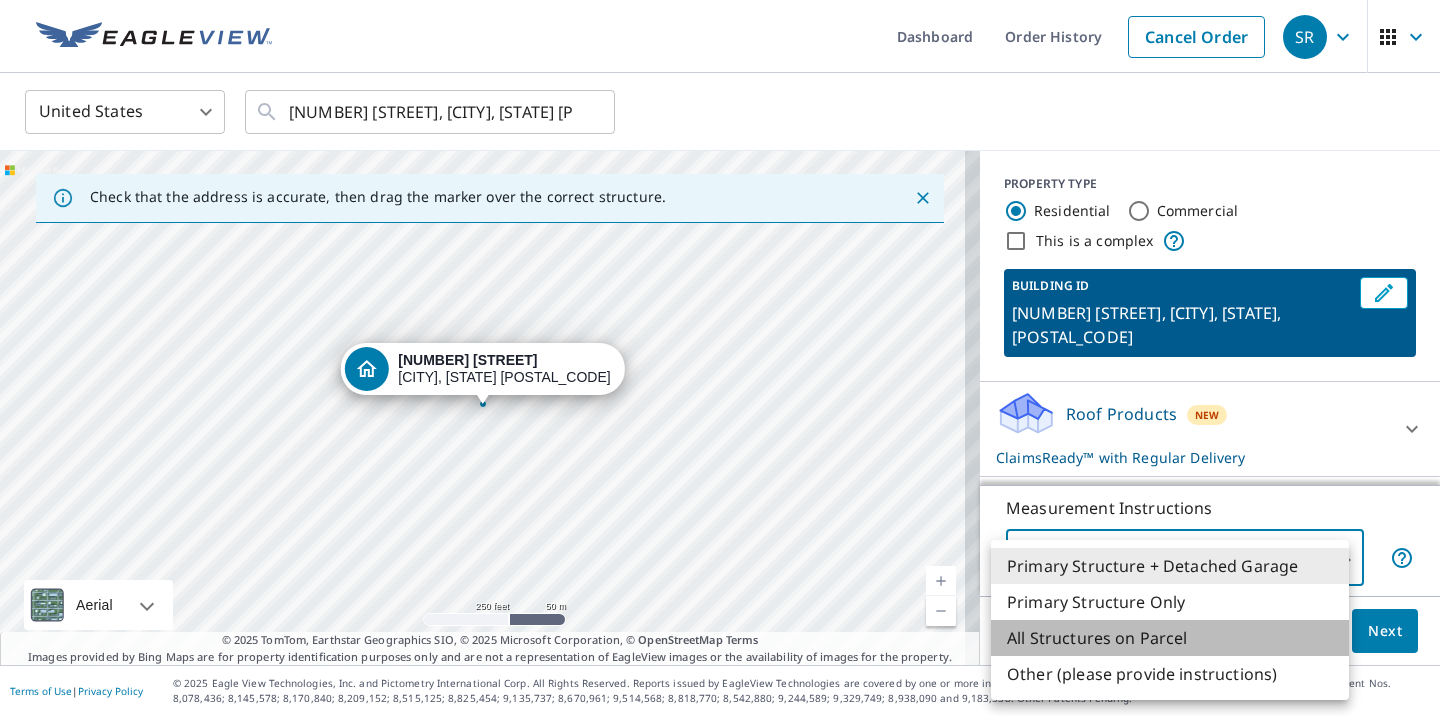 click on "All Structures on Parcel" at bounding box center (1170, 638) 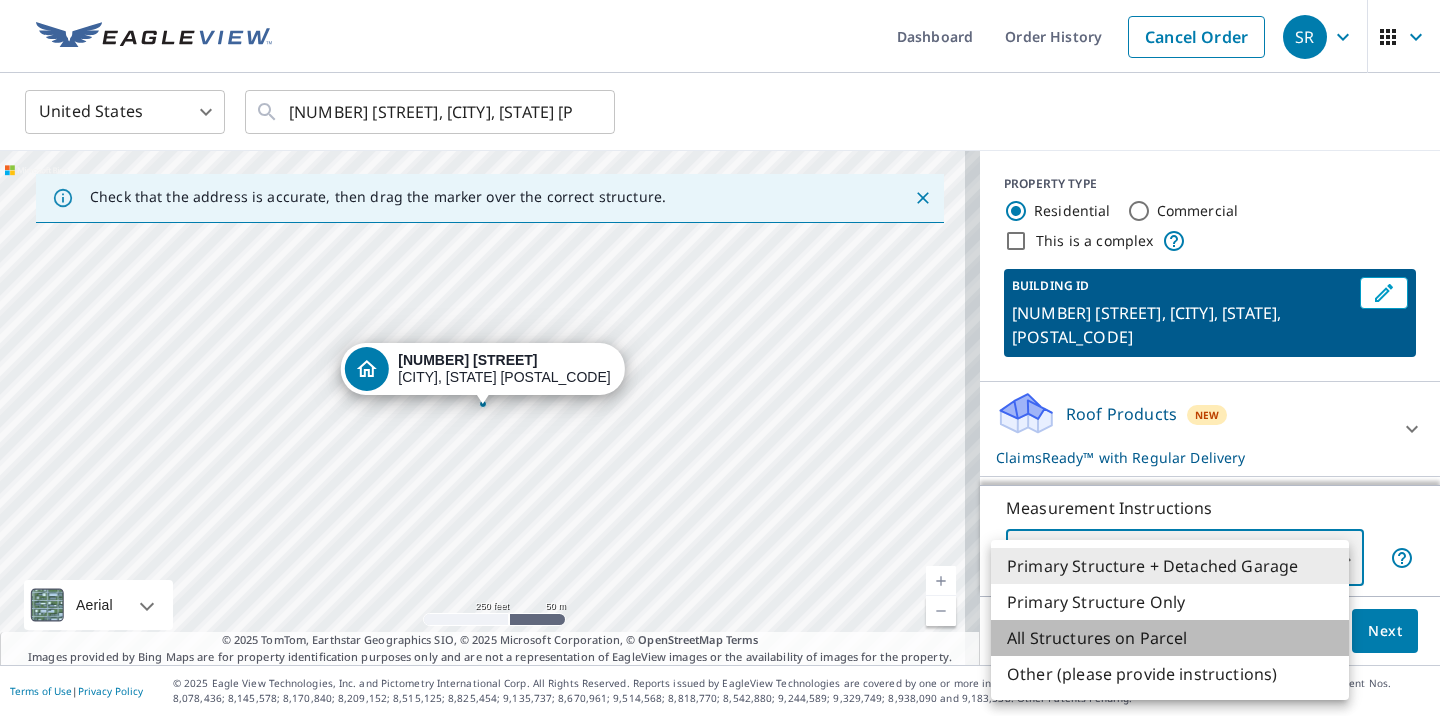 type on "3" 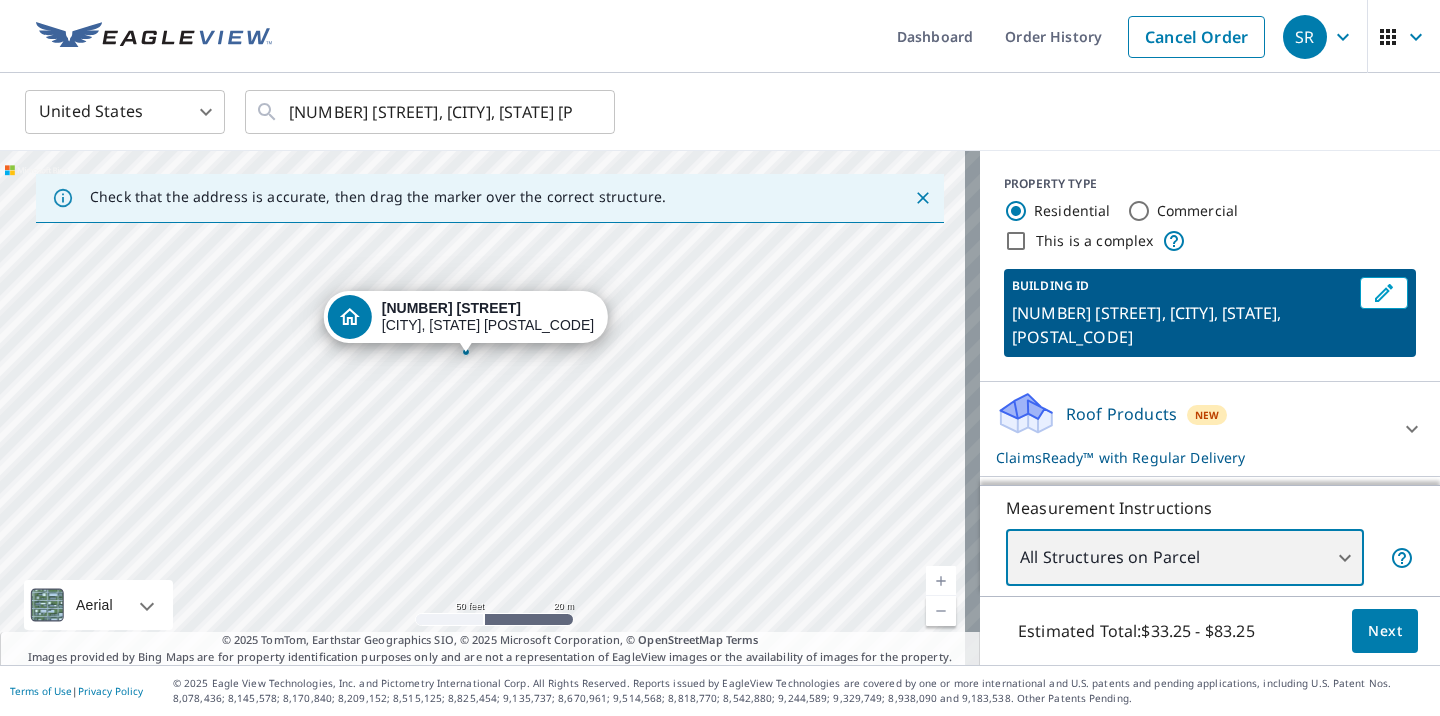 drag, startPoint x: 477, startPoint y: 315, endPoint x: 479, endPoint y: 403, distance: 88.02273 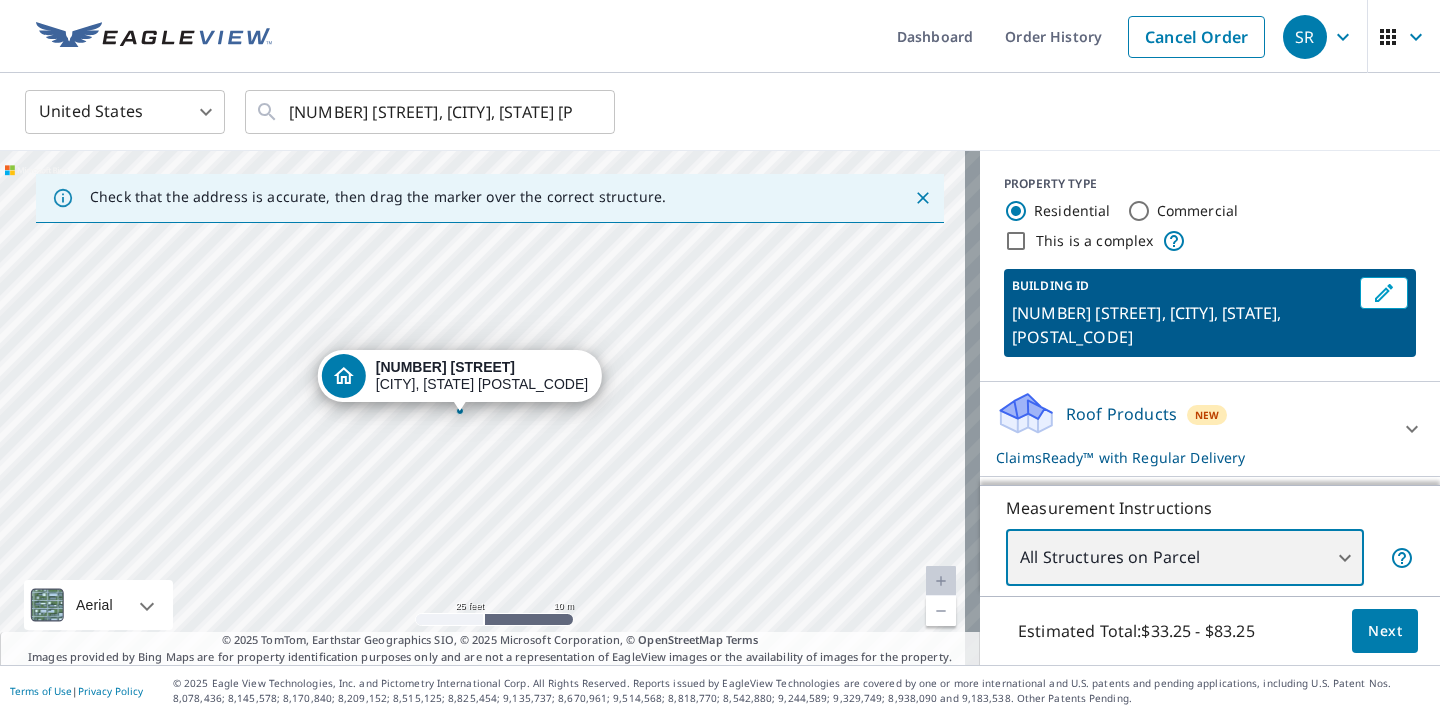 drag, startPoint x: 530, startPoint y: 344, endPoint x: 539, endPoint y: 443, distance: 99.40825 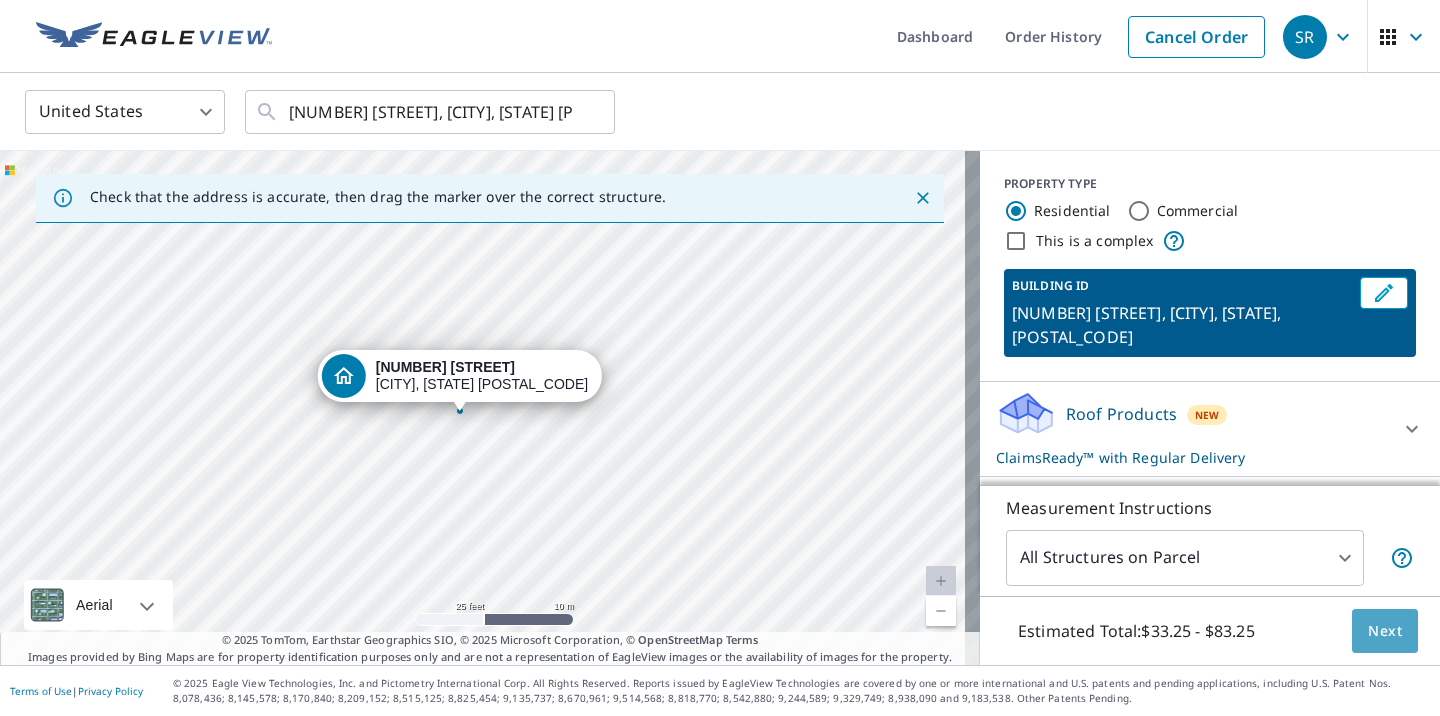click on "Next" at bounding box center (1385, 631) 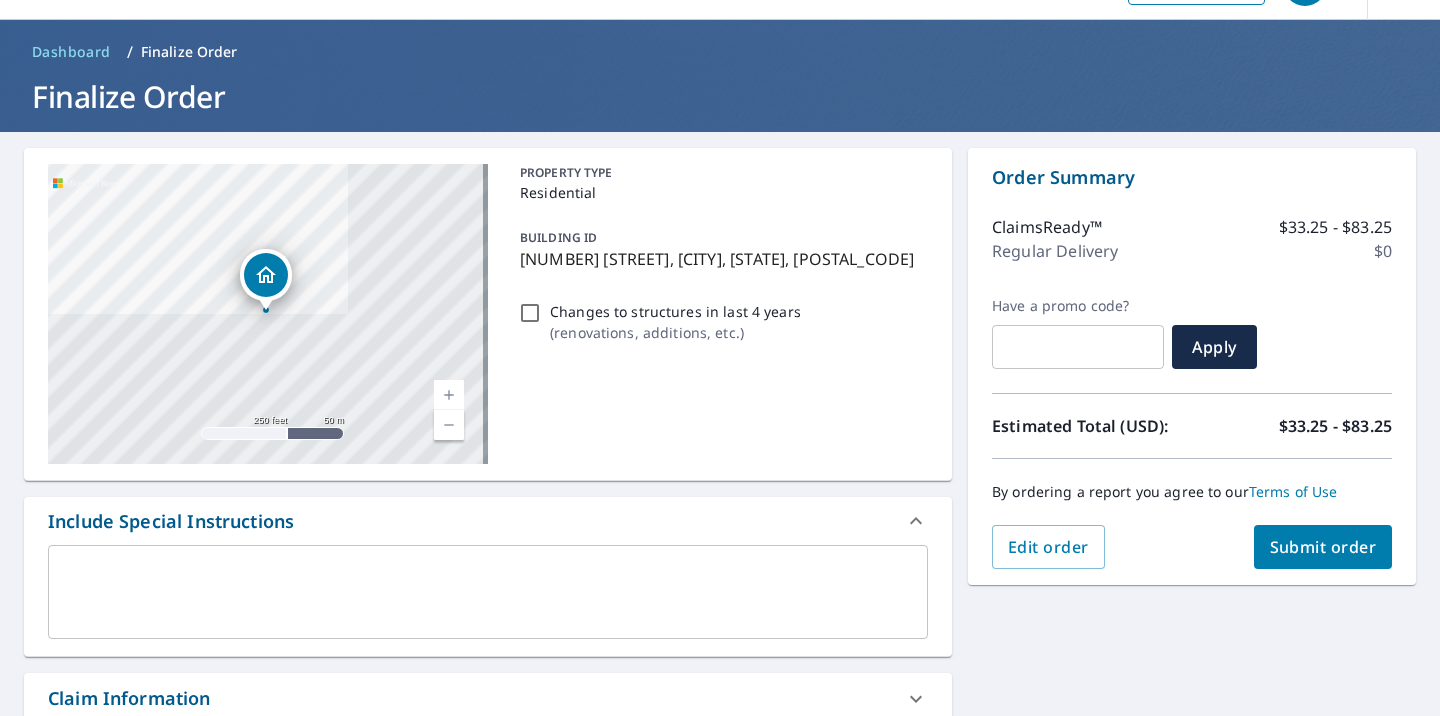scroll, scrollTop: 0, scrollLeft: 0, axis: both 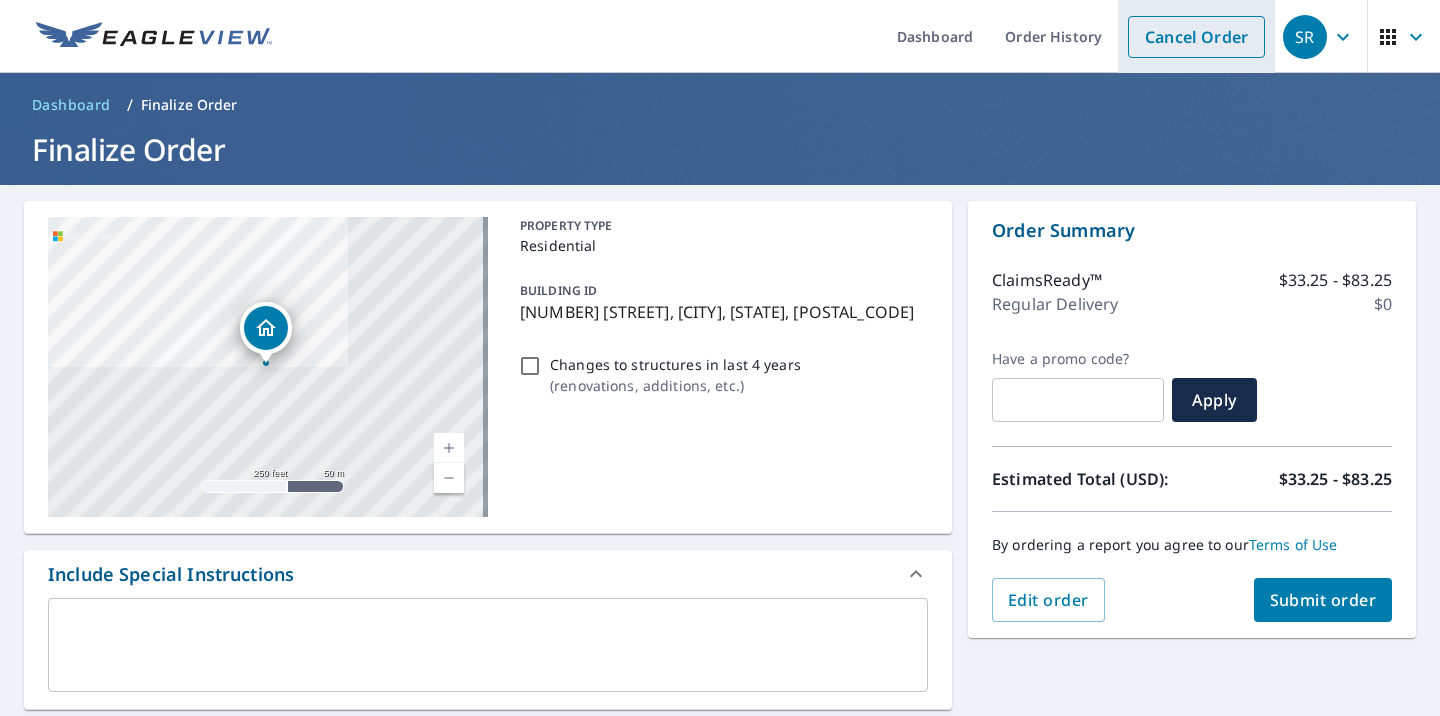 click on "Cancel Order" at bounding box center [1196, 37] 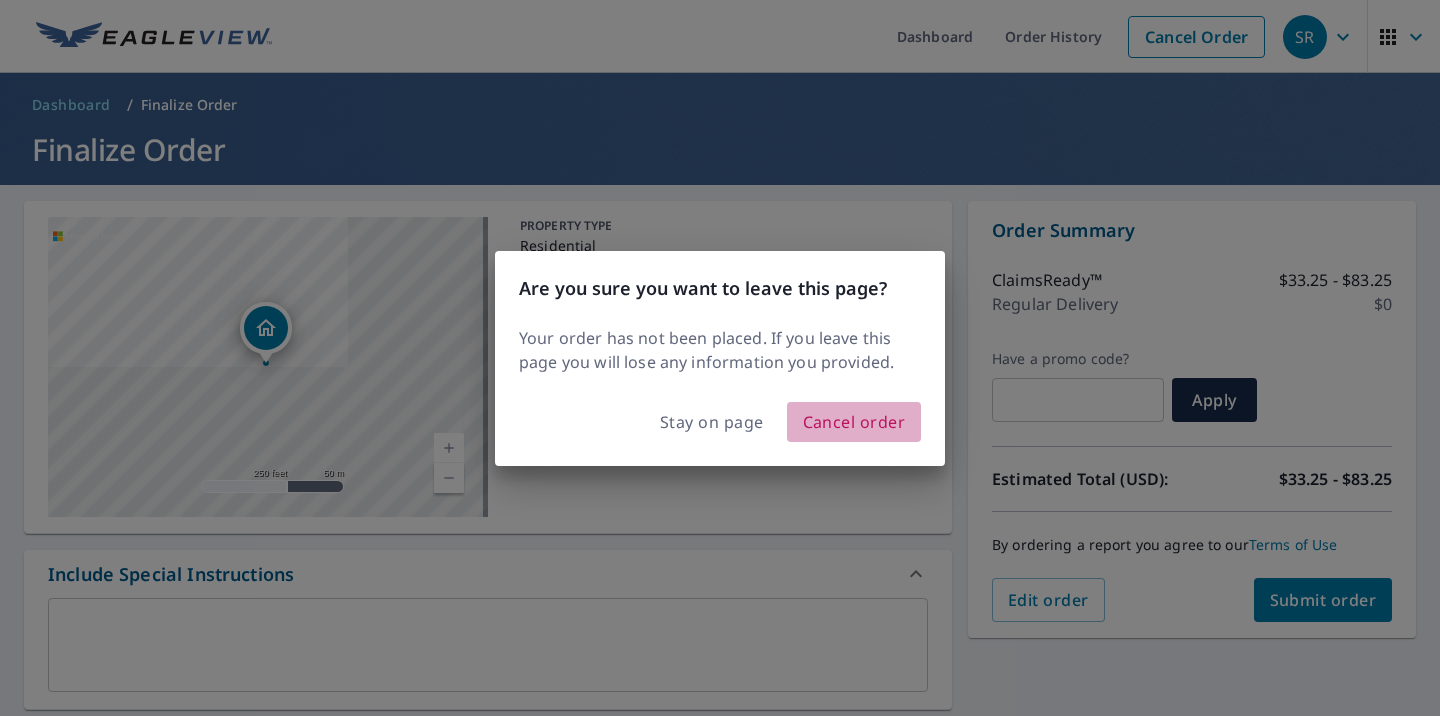 click on "Cancel order" at bounding box center [854, 422] 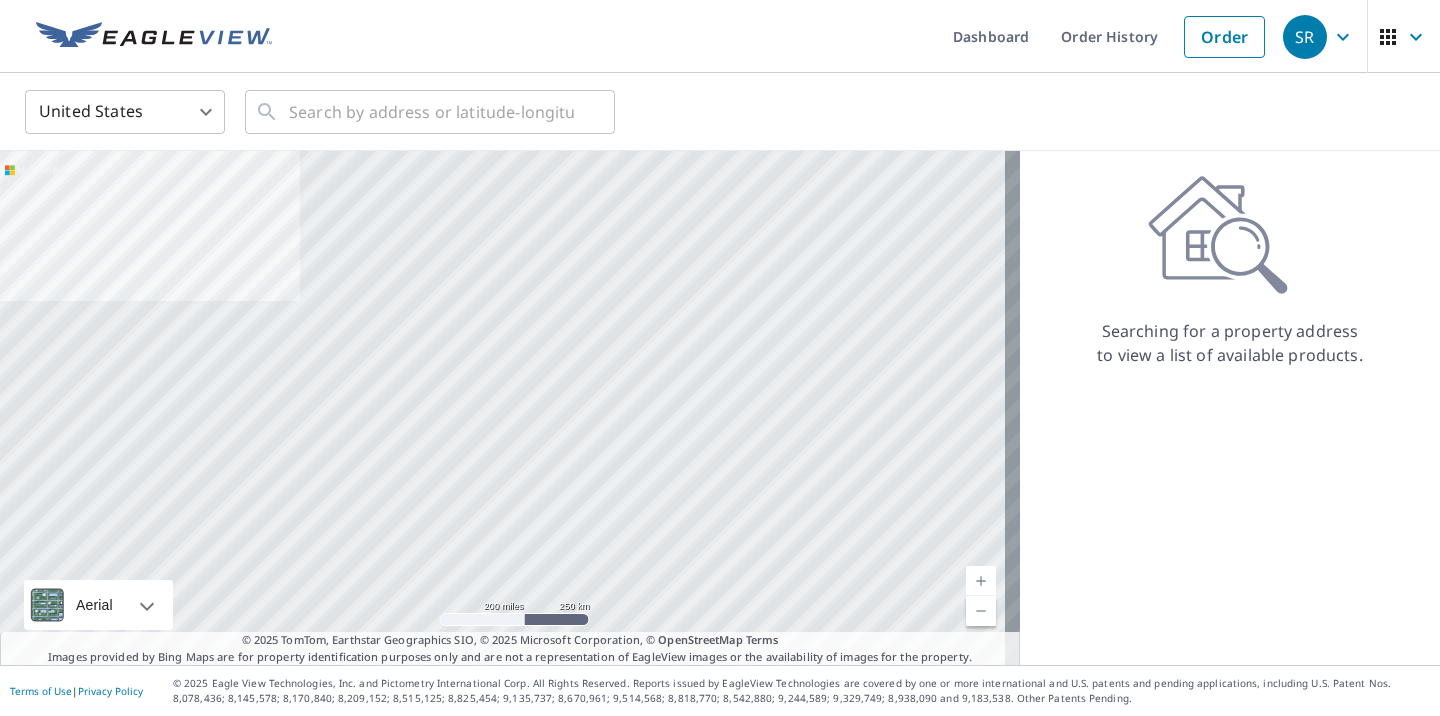 click 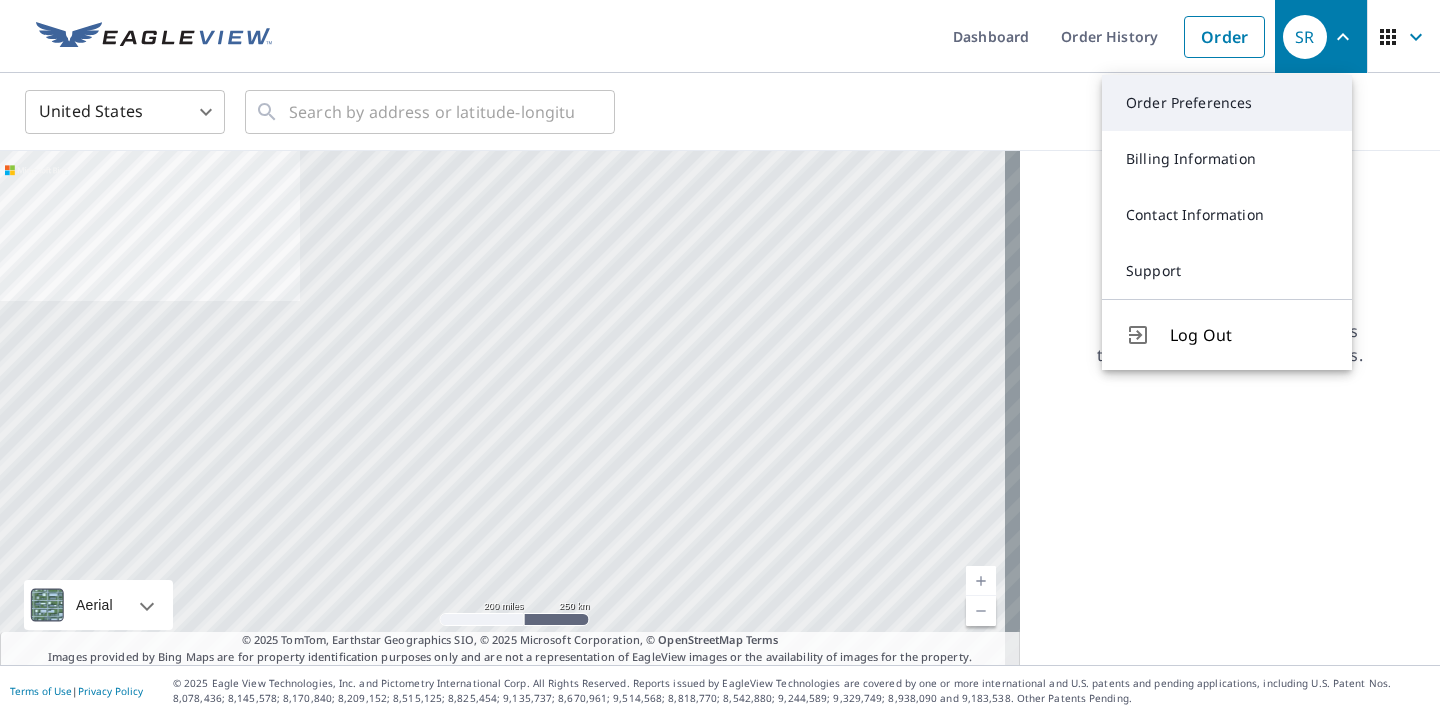 click on "Order Preferences" at bounding box center [1227, 103] 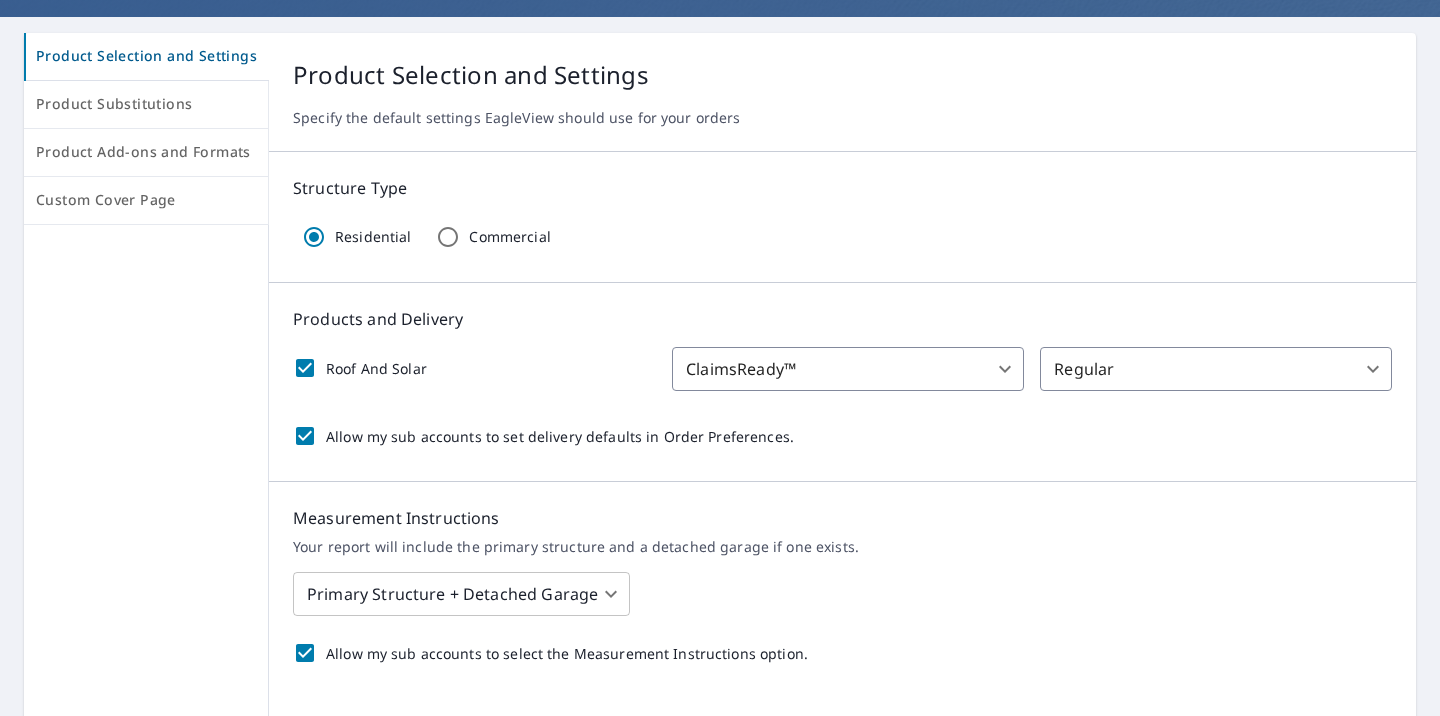 scroll, scrollTop: 315, scrollLeft: 0, axis: vertical 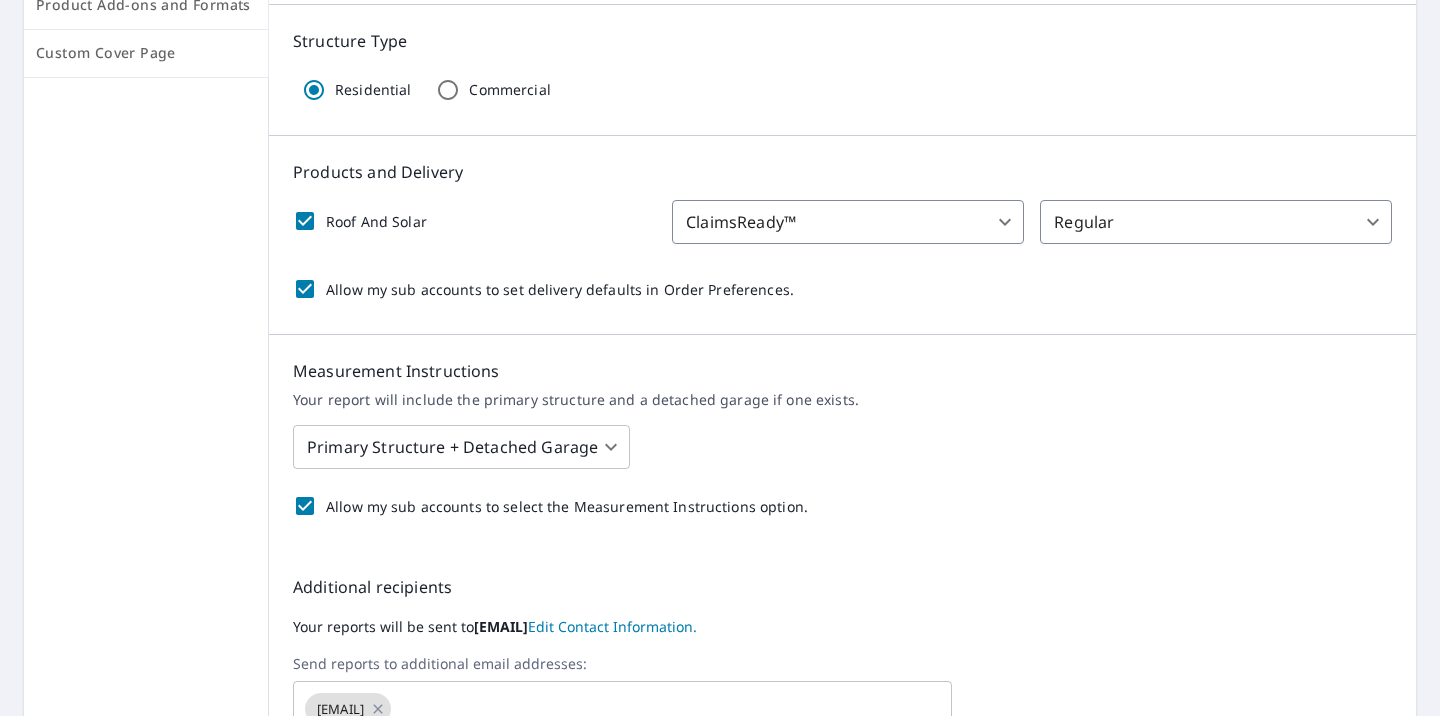 click on "SR SR
Dashboard Order History Order SR Dashboard / Order Preferences / Product Selection and Settings Order Preferences Product Selection and Settings Product Substitutions Product Add-ons and Formats Custom Cover Page Product Selection and Settings Specify the default settings EagleView should use for your orders Structure Type Residential Commercial Products and Delivery Roof And Solar ClaimsReady™ 13 ​ Regular 8 ​ Allow my sub accounts to set delivery defaults in Order Preferences. Measurement Instructions Your report will include the primary structure and a detached garage if one exists. Primary Structure + Detached Garage 1 ​ Allow my sub accounts to select the Measurement Instructions option. Additional recipients Your reports will be sent to  [EMAIL].  Edit Contact Information. Send reports to additional email addresses: [EMAIL] ​ Include these additional recipients on all sub account orders. Save Cancel Terms of Use  |  Privacy Policy" at bounding box center [720, 358] 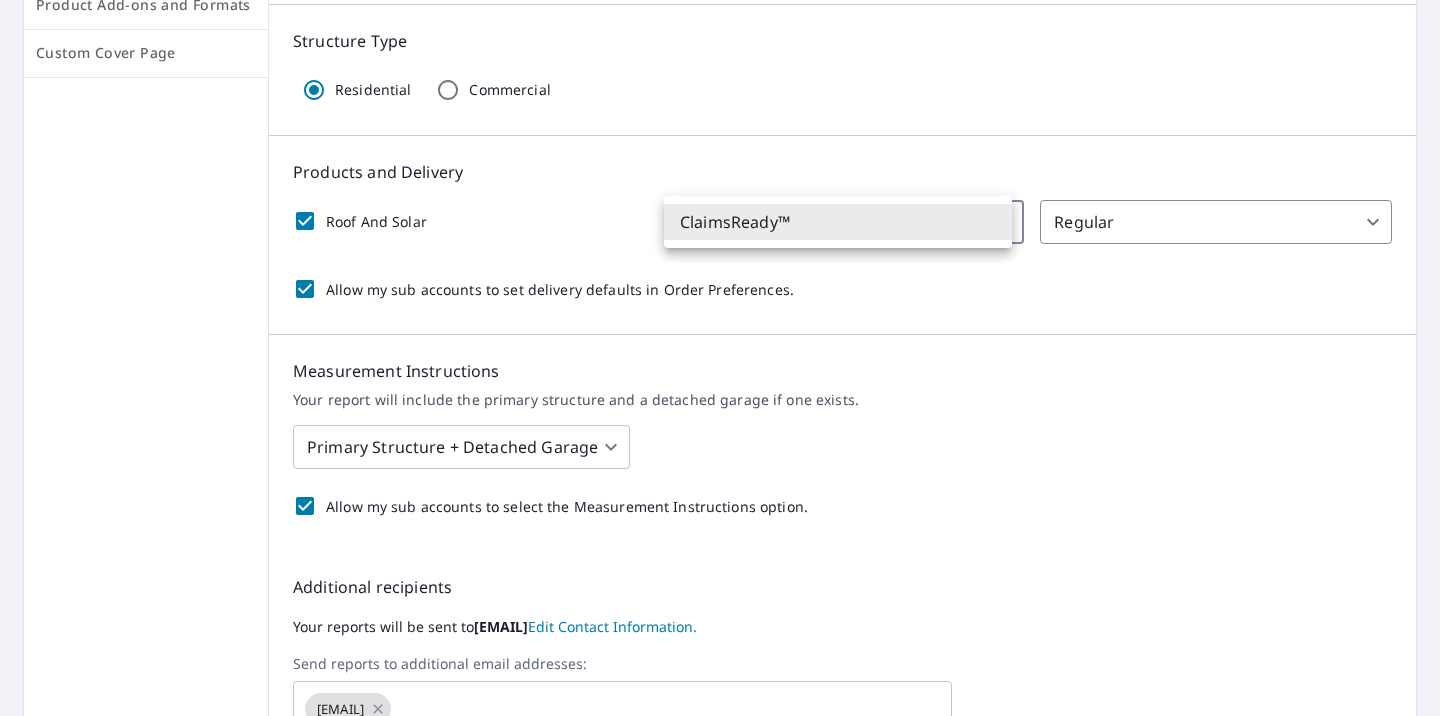 click at bounding box center (720, 358) 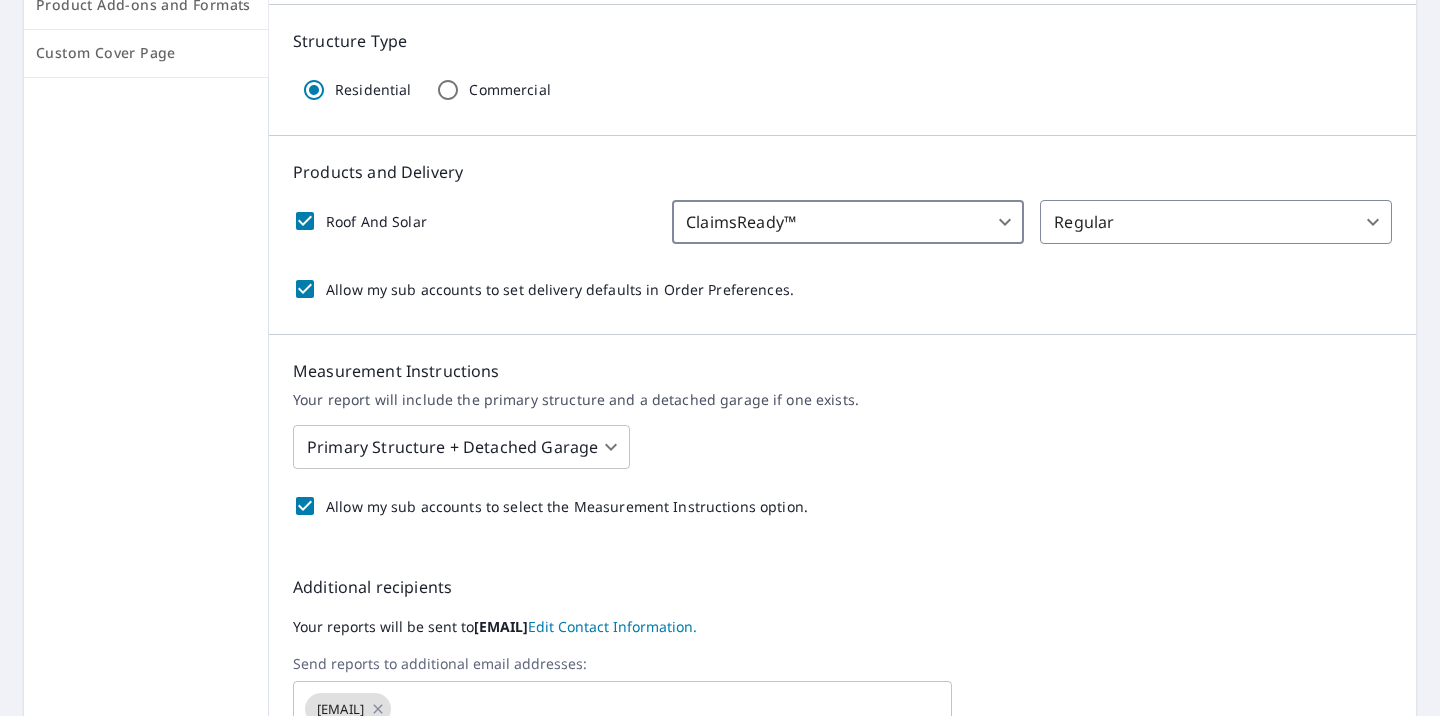 click on "SR SR
Dashboard Order History Order SR Dashboard / Order Preferences / Product Selection and Settings Order Preferences Product Selection and Settings Product Substitutions Product Add-ons and Formats Custom Cover Page Product Selection and Settings Specify the default settings EagleView should use for your orders Structure Type Residential Commercial Products and Delivery Roof And Solar ClaimsReady™ 13 ​ Regular 8 ​ Allow my sub accounts to set delivery defaults in Order Preferences. Measurement Instructions Your report will include the primary structure and a detached garage if one exists. Primary Structure + Detached Garage 1 ​ Allow my sub accounts to select the Measurement Instructions option. Additional recipients Your reports will be sent to  [EMAIL].  Edit Contact Information. Send reports to additional email addresses: [EMAIL] ​ Include these additional recipients on all sub account orders. Save Cancel Terms of Use  |  Privacy Policy" at bounding box center (720, 358) 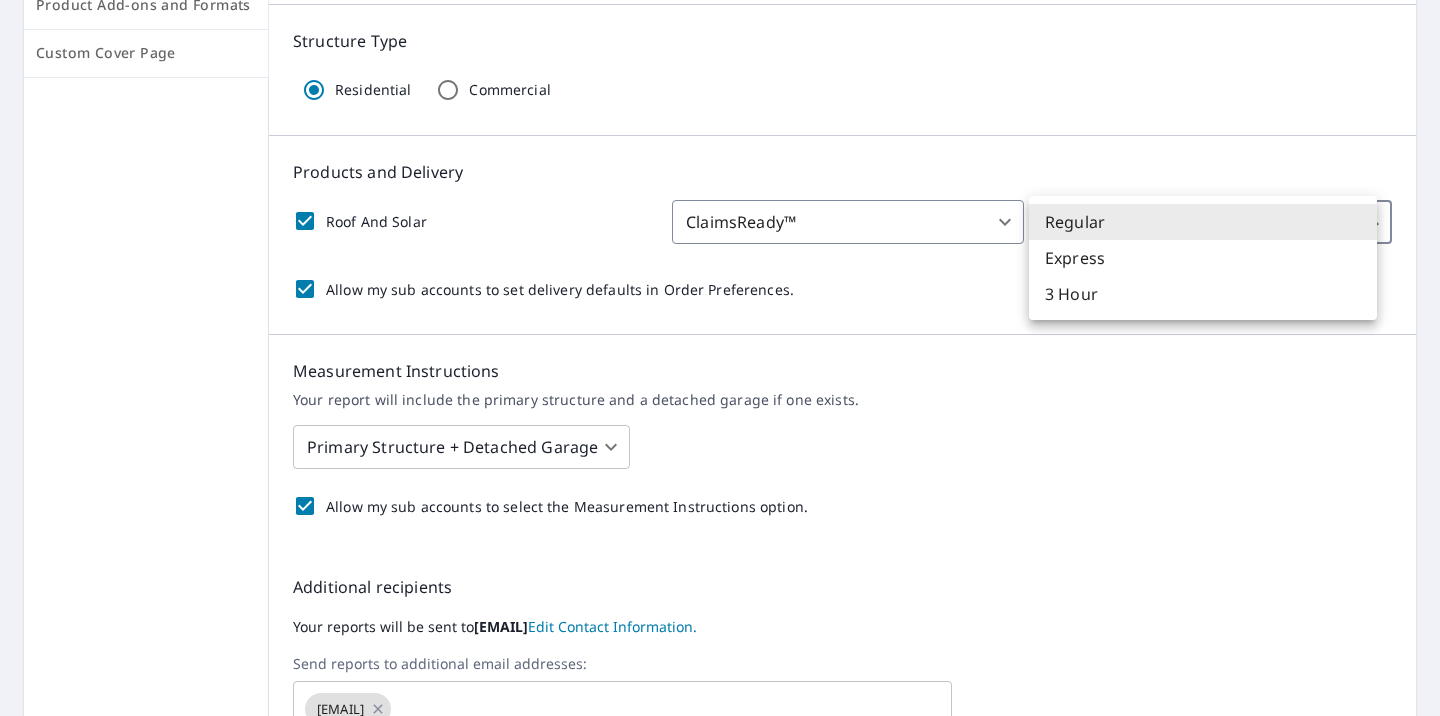 click at bounding box center (720, 358) 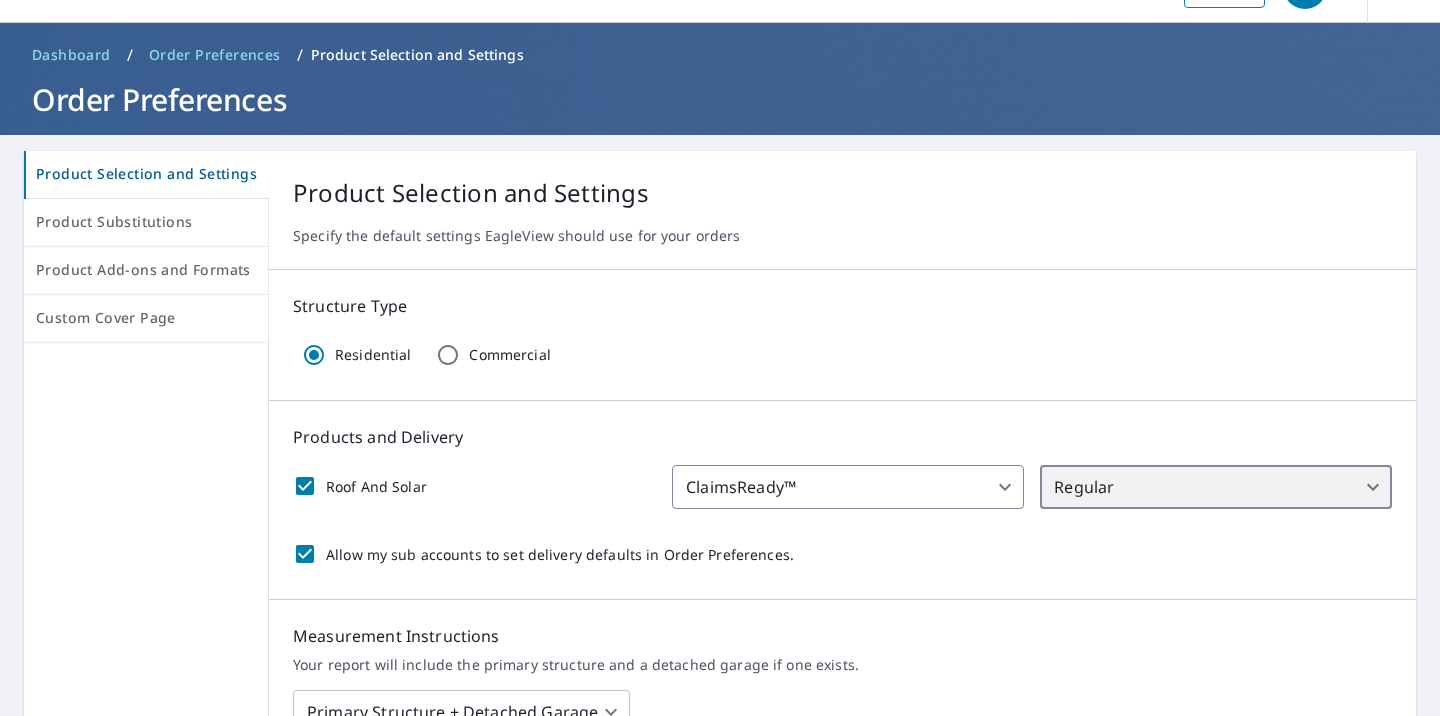 scroll, scrollTop: 0, scrollLeft: 0, axis: both 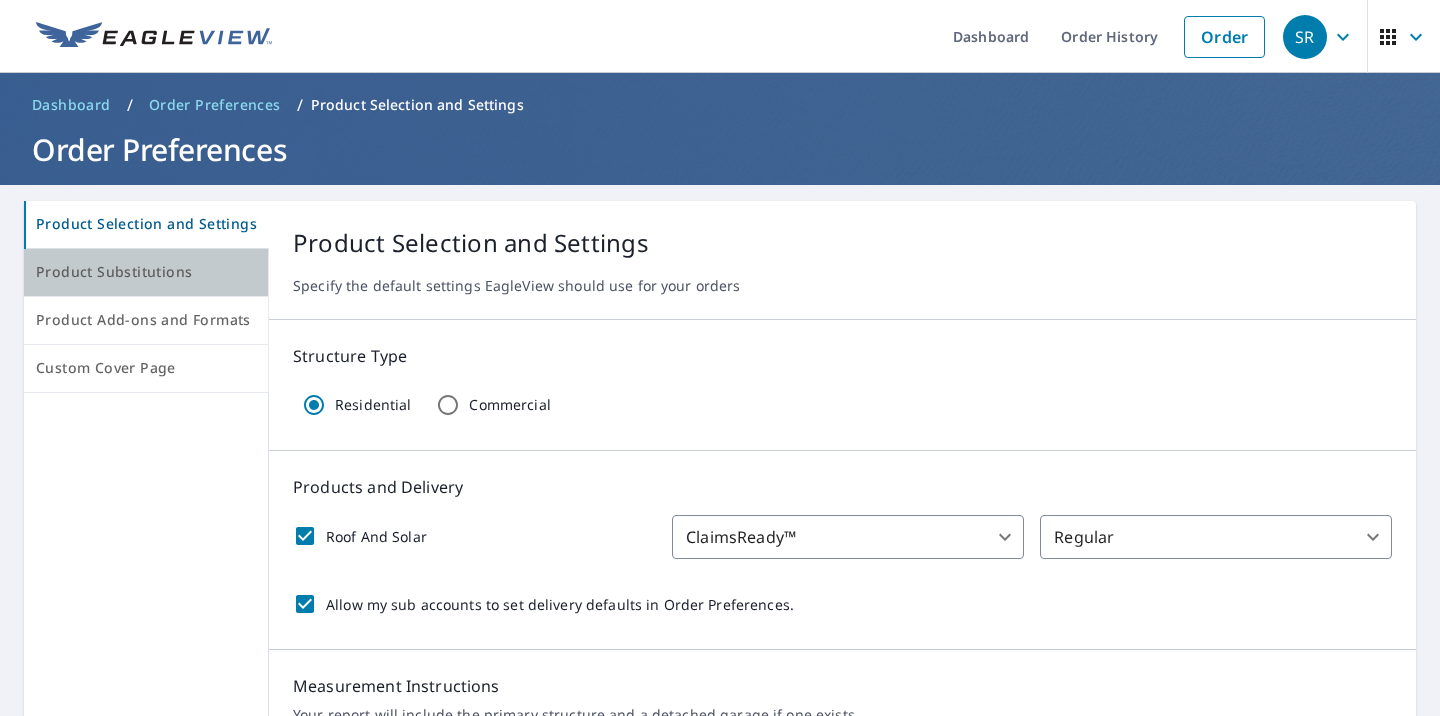 click on "Product Substitutions" at bounding box center (146, 272) 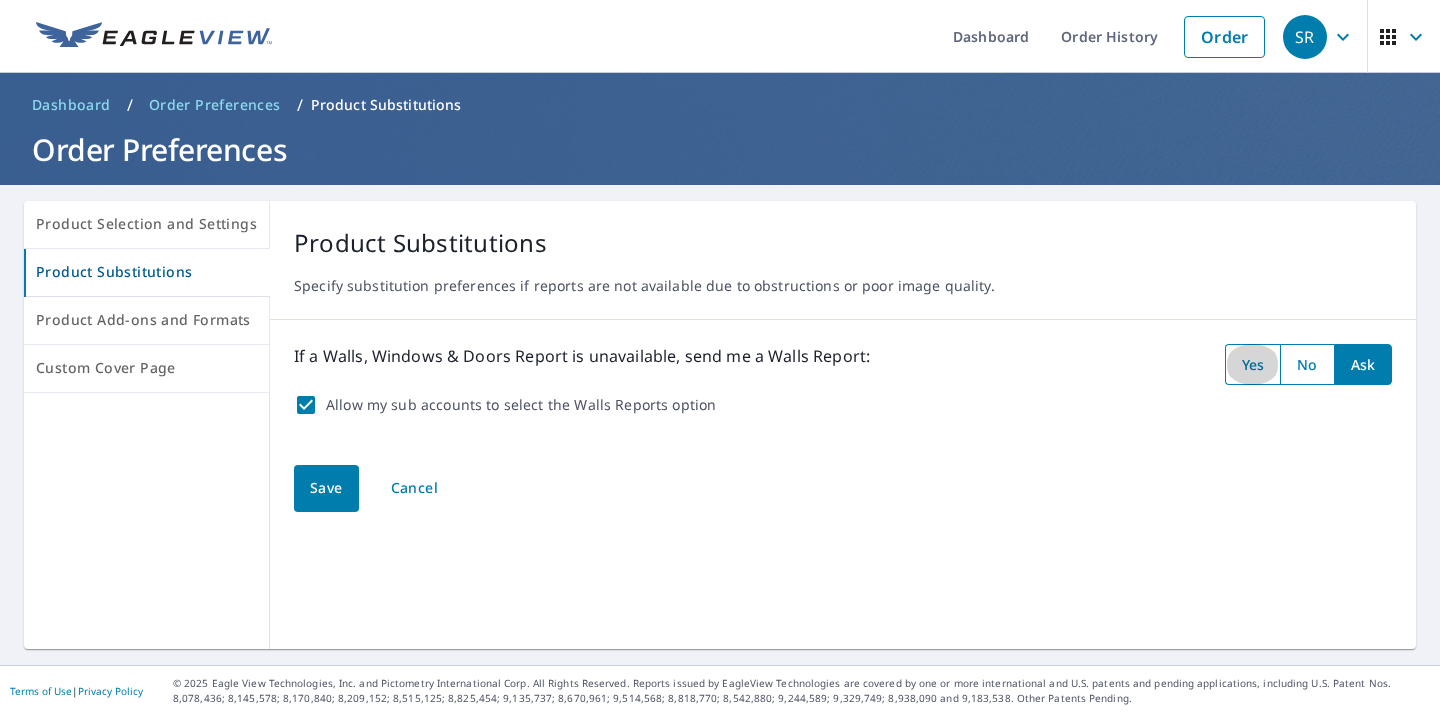 click at bounding box center [1252, 364] 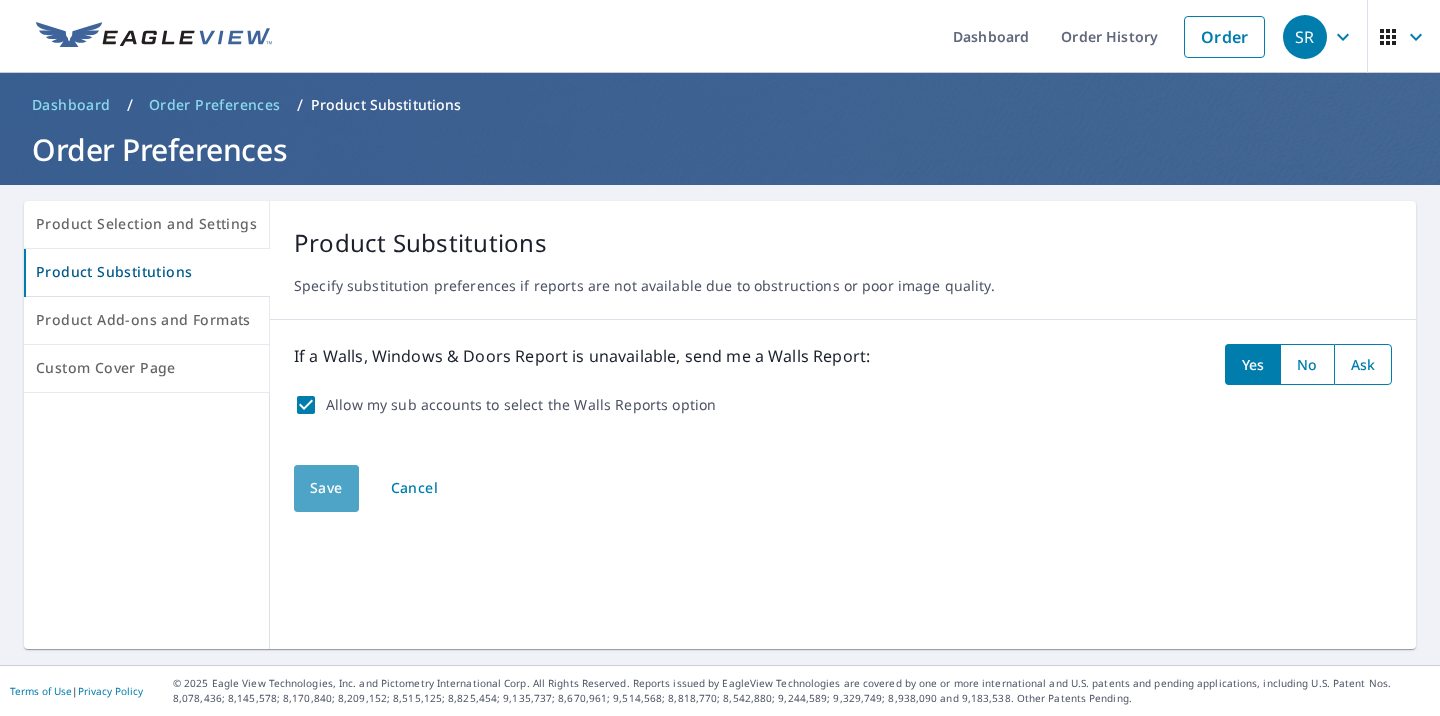 click on "Save" at bounding box center (326, 488) 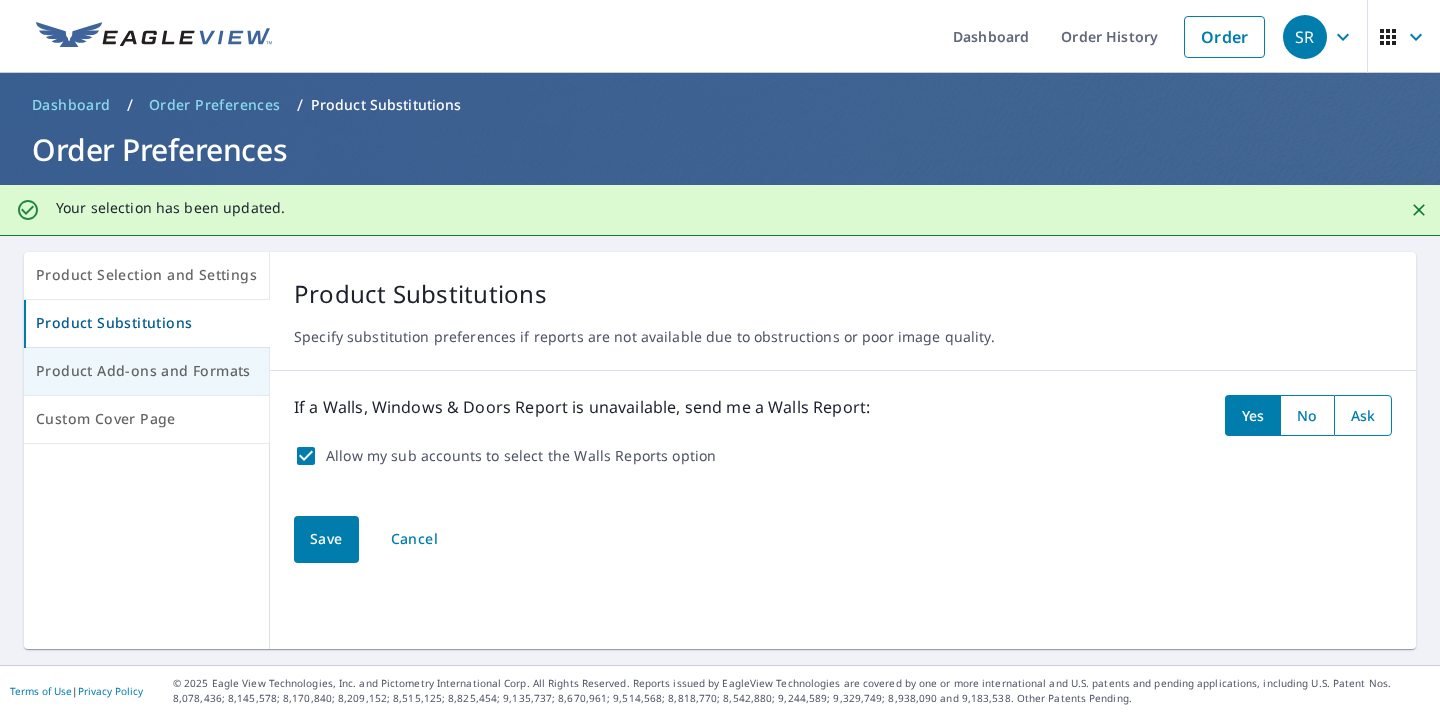 click on "Product Add-ons and Formats" at bounding box center [146, 371] 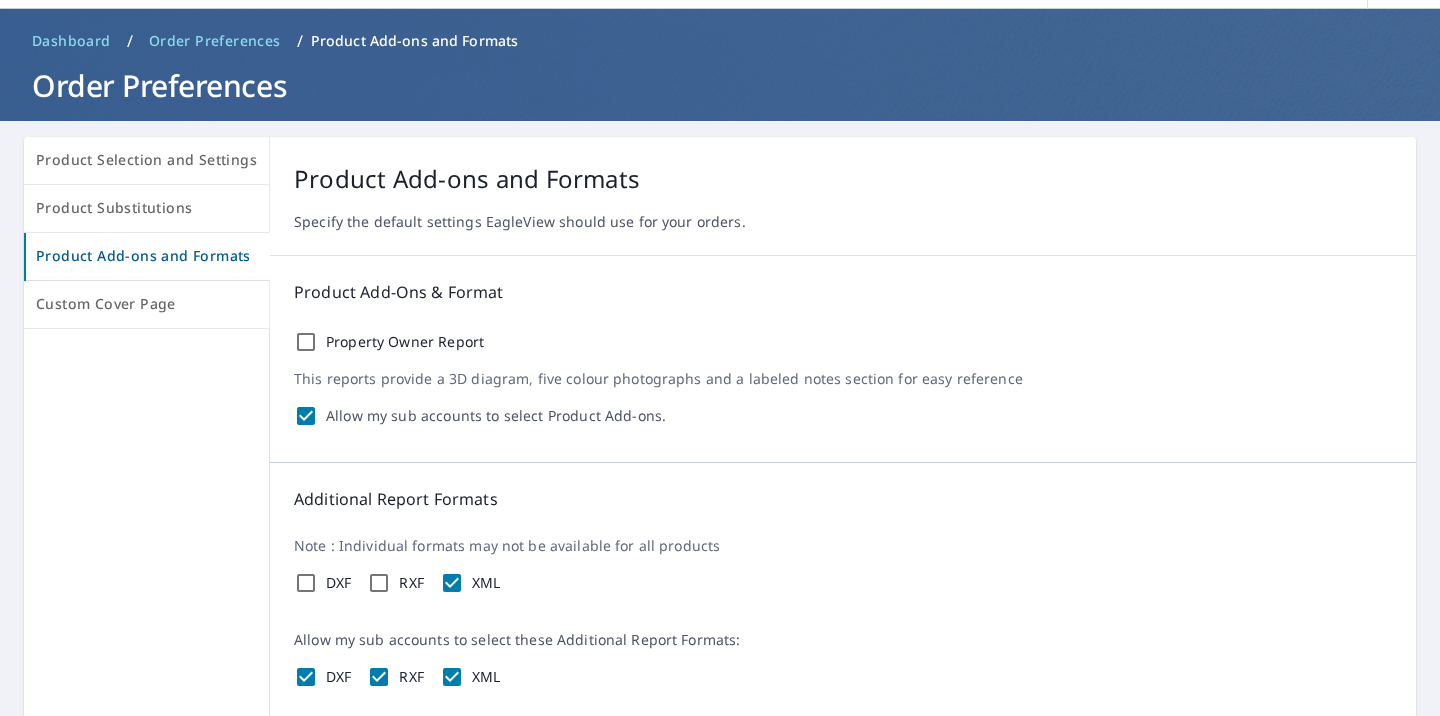 scroll, scrollTop: 0, scrollLeft: 0, axis: both 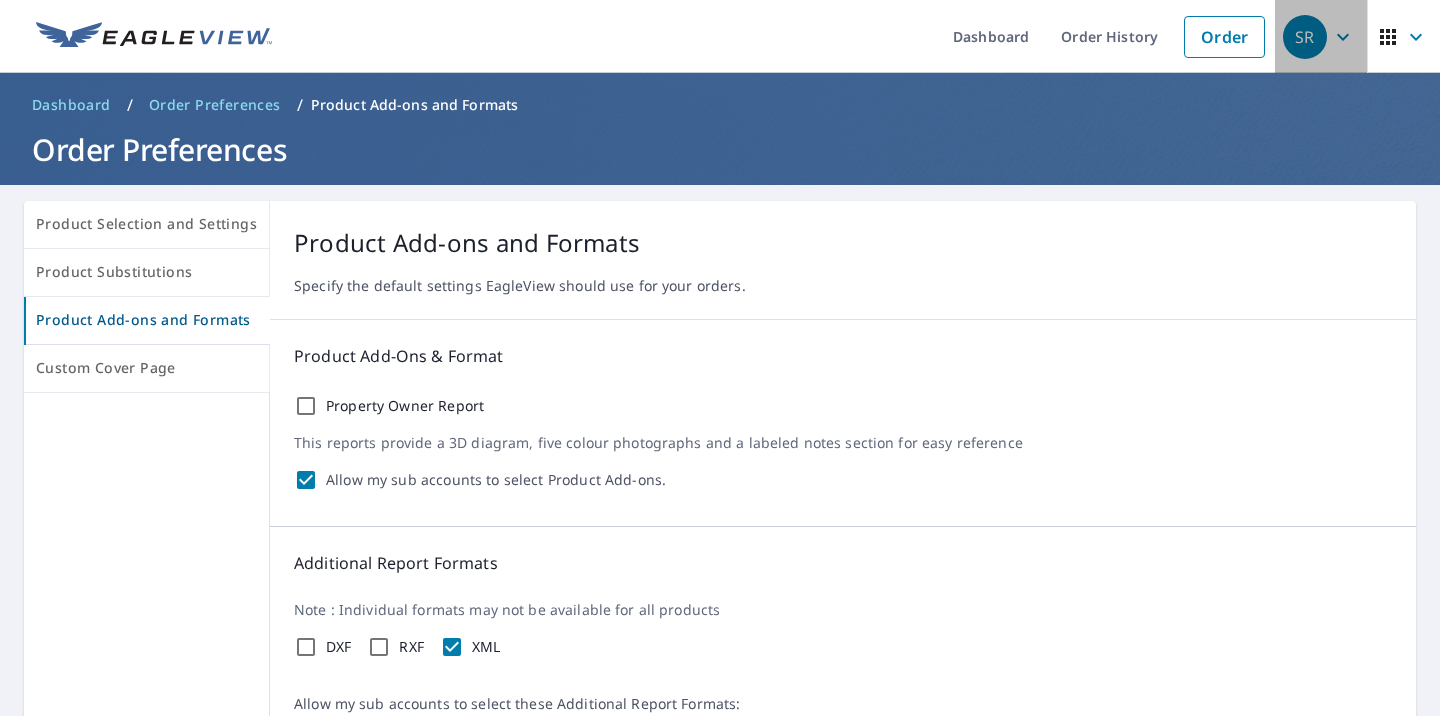 click 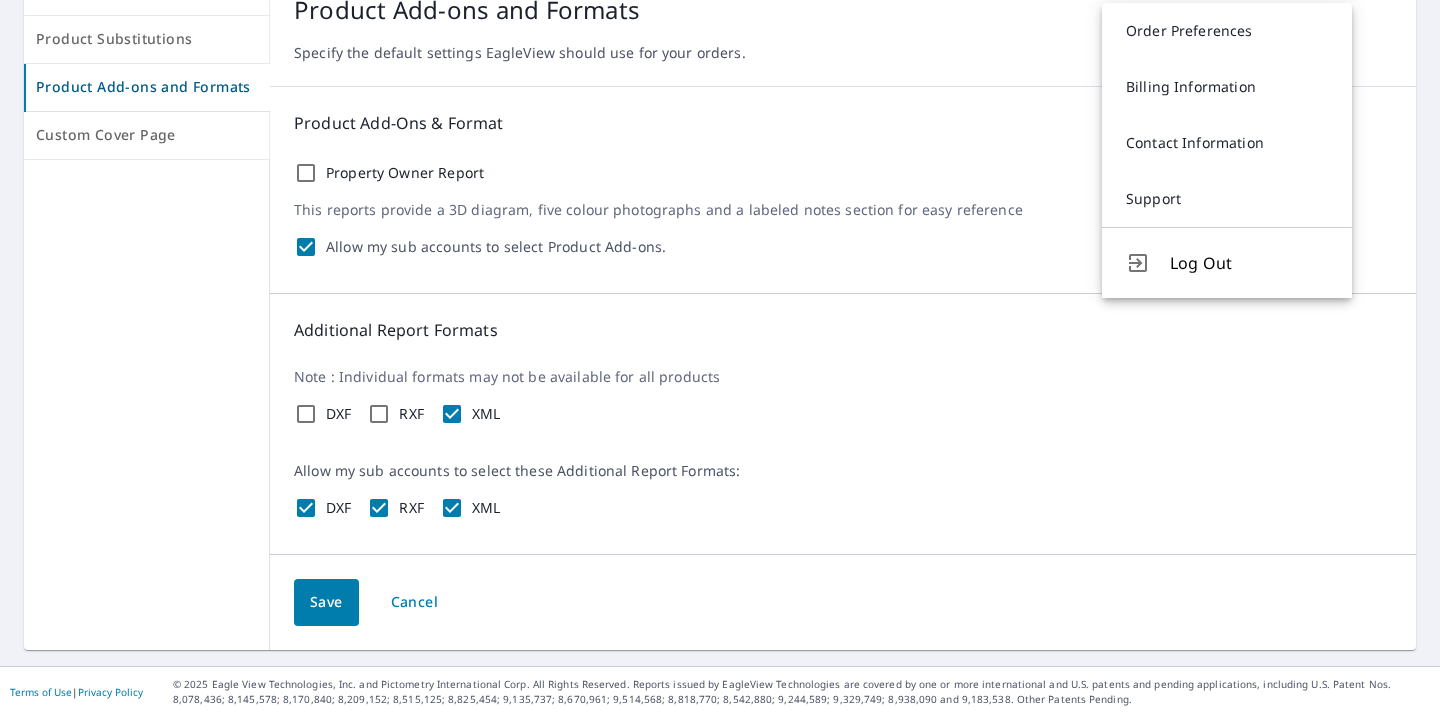scroll, scrollTop: 0, scrollLeft: 0, axis: both 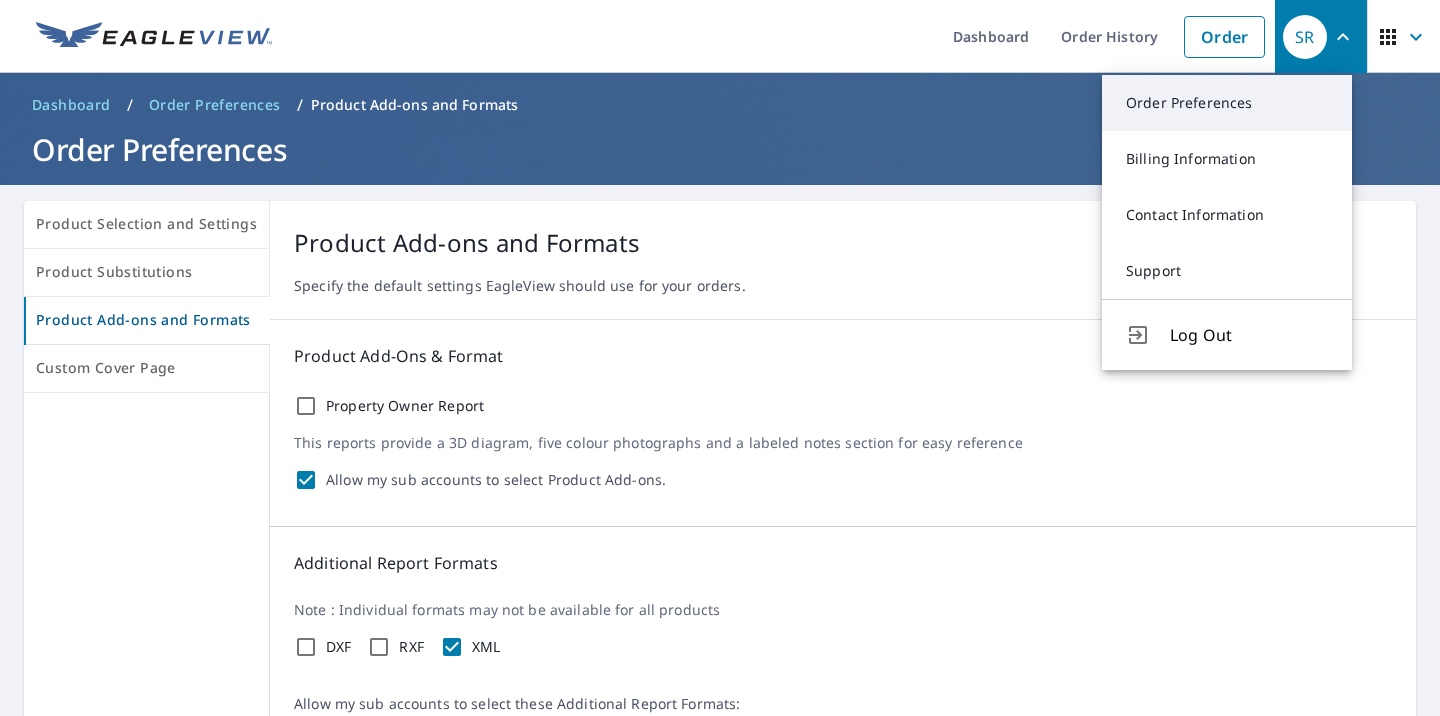 click on "Order Preferences" at bounding box center (1227, 103) 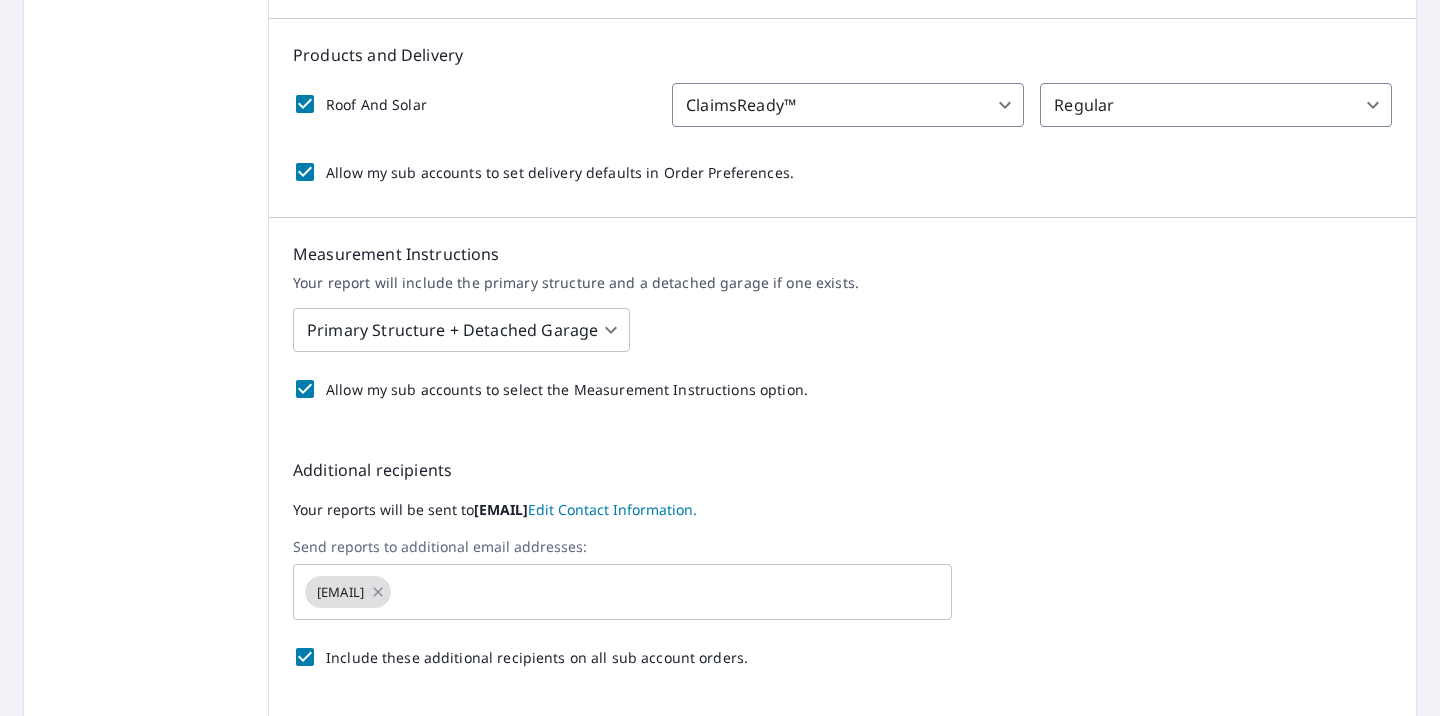 scroll, scrollTop: 61, scrollLeft: 0, axis: vertical 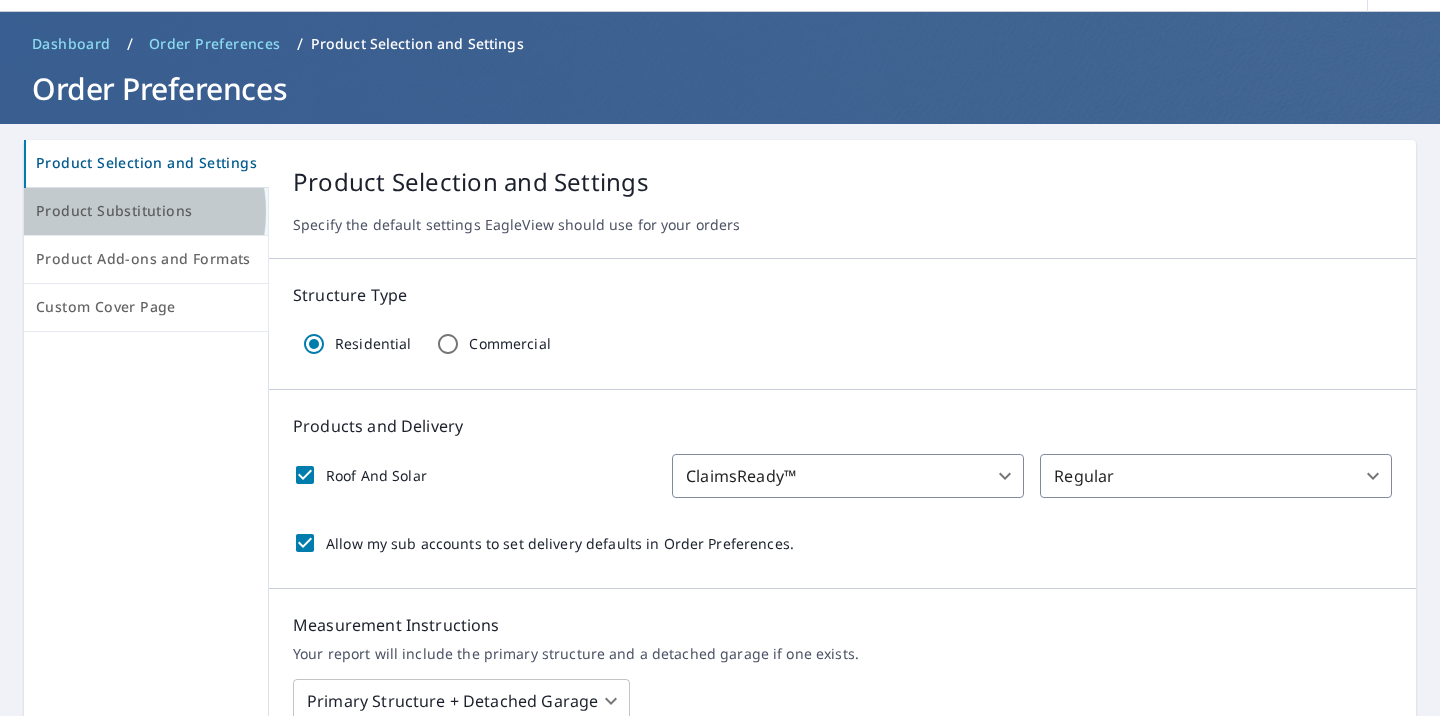 click on "Product Substitutions" at bounding box center (146, 211) 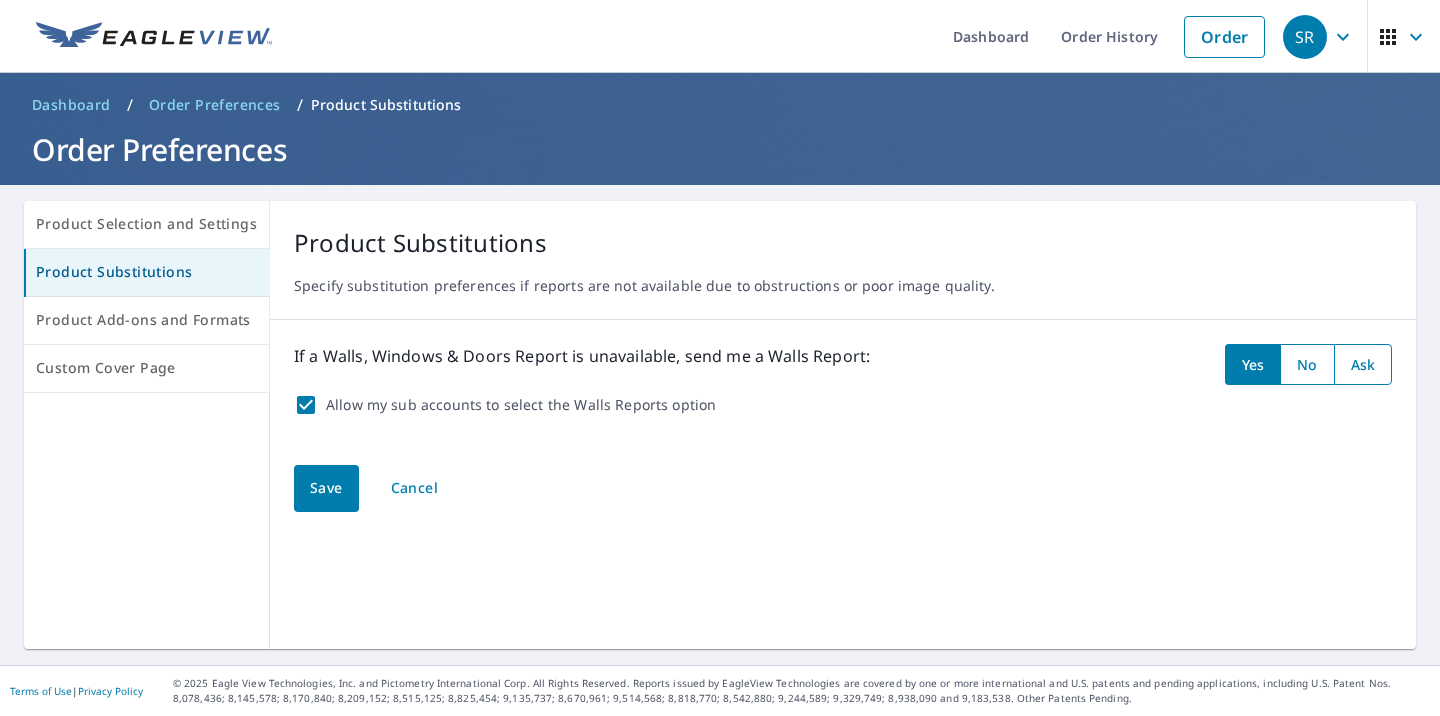 scroll, scrollTop: 0, scrollLeft: 0, axis: both 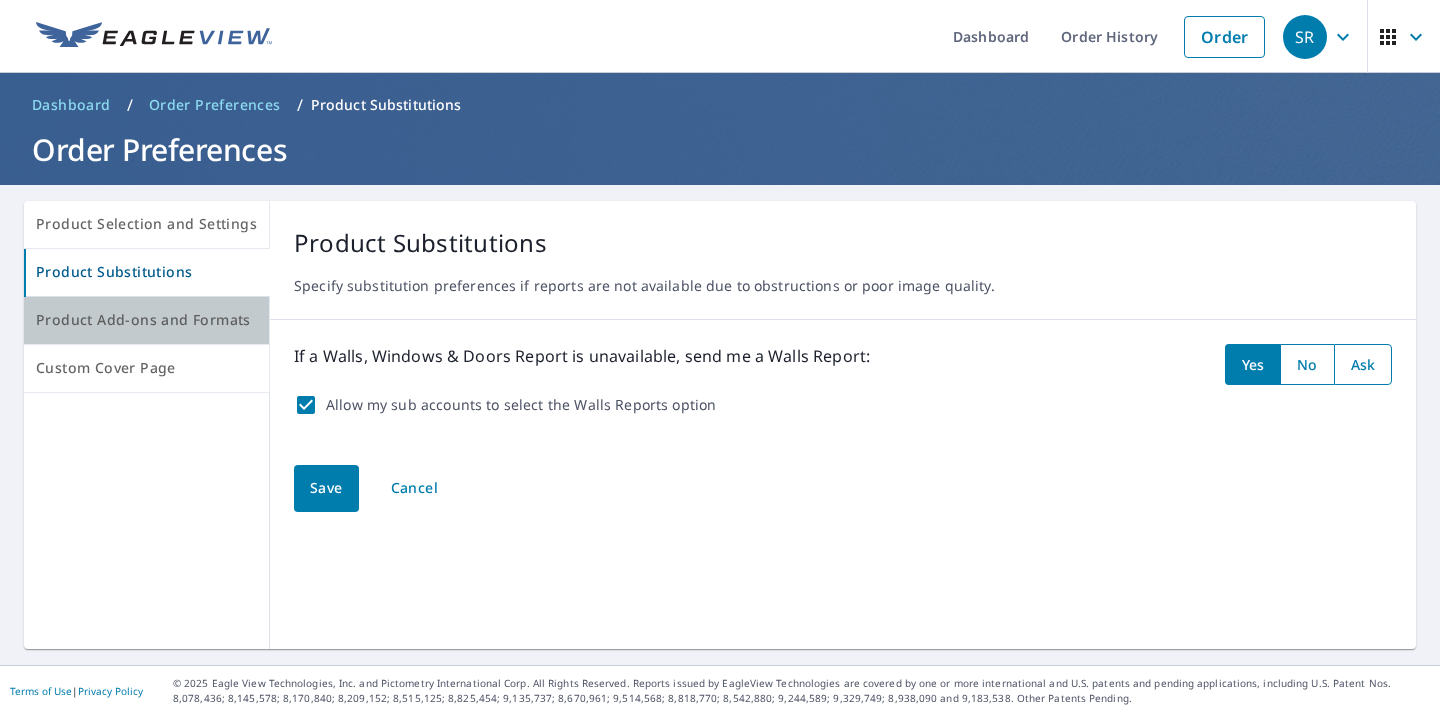 click on "Product Add-ons and Formats" at bounding box center [146, 320] 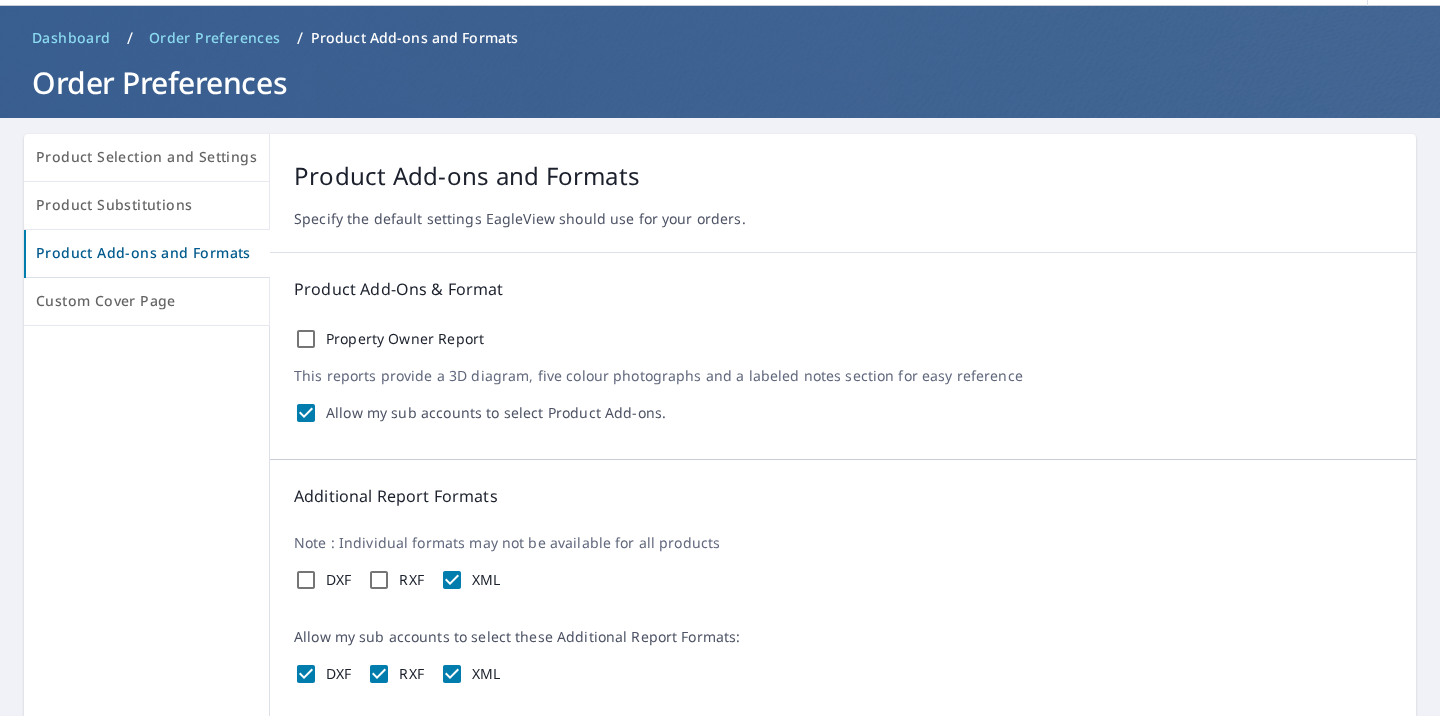 scroll, scrollTop: 0, scrollLeft: 0, axis: both 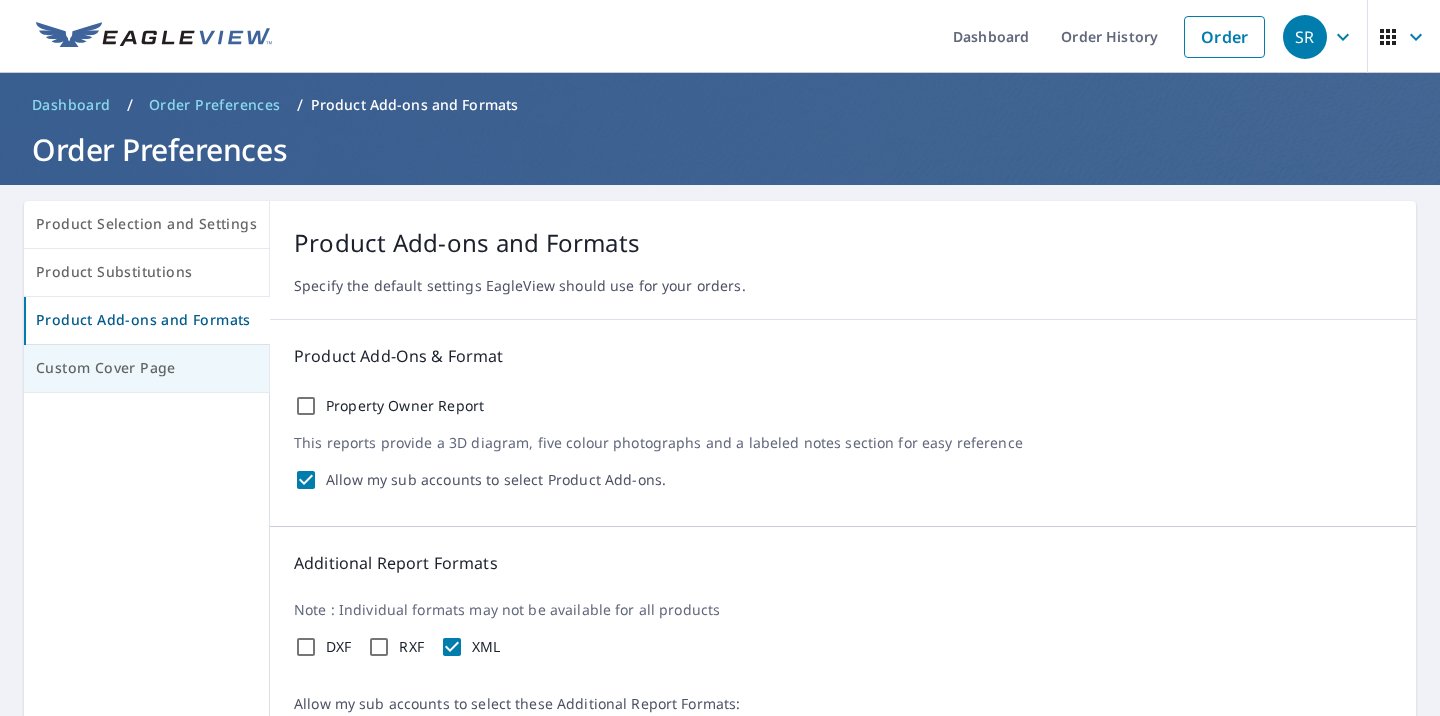 click on "Custom Cover Page" at bounding box center [146, 368] 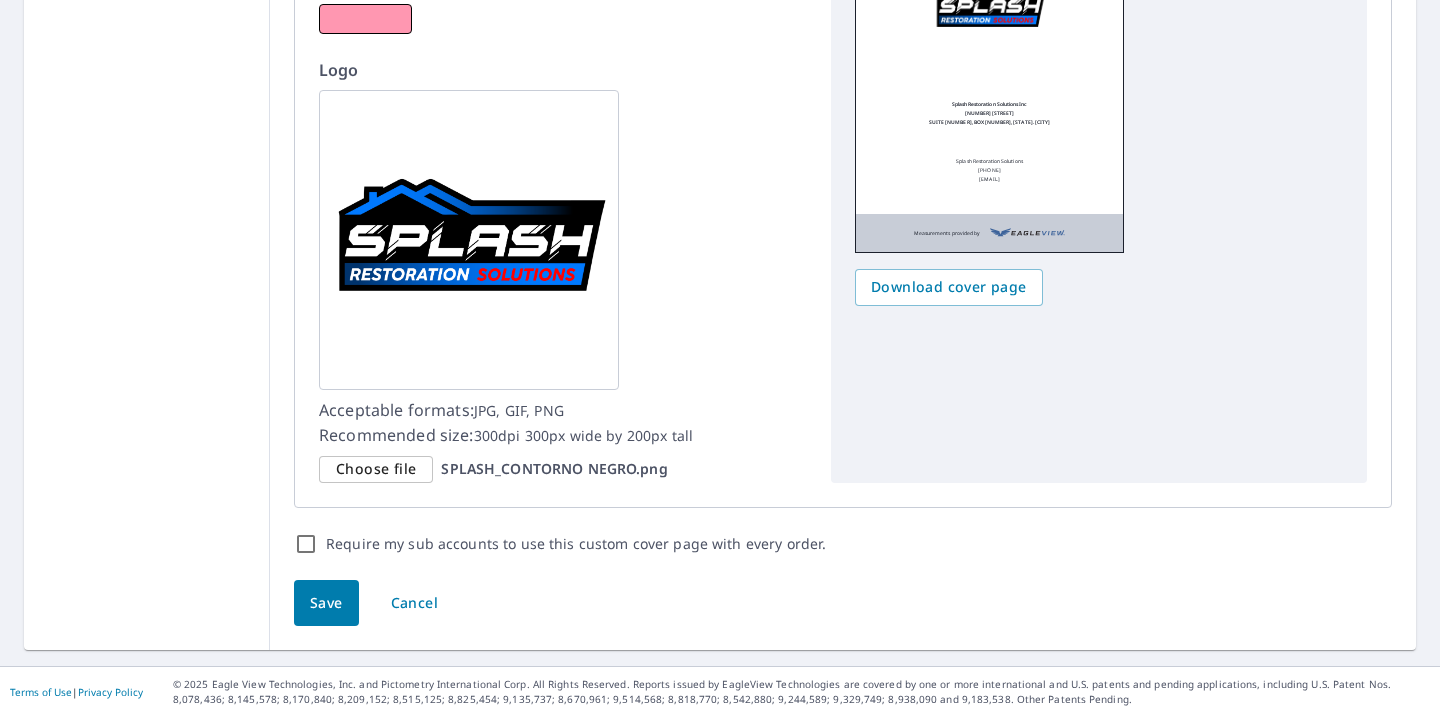 scroll, scrollTop: 0, scrollLeft: 0, axis: both 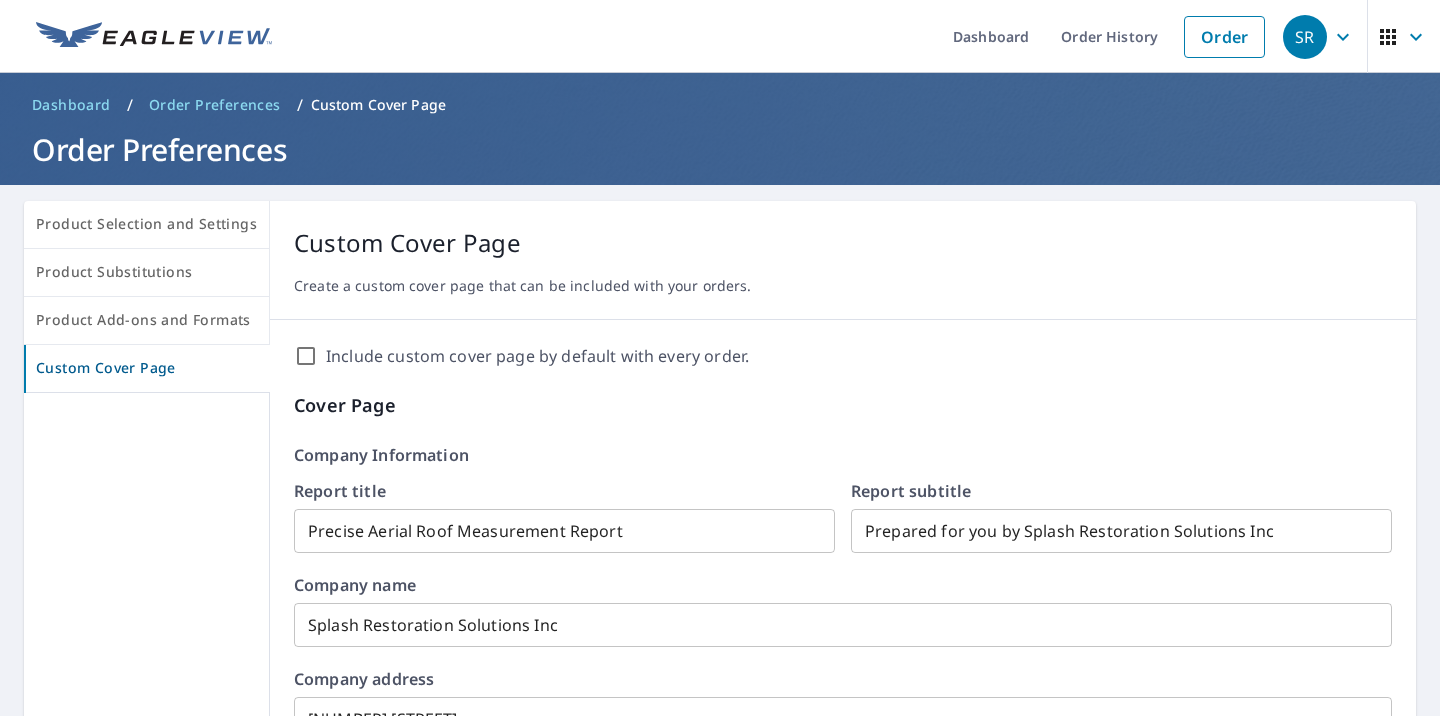 click 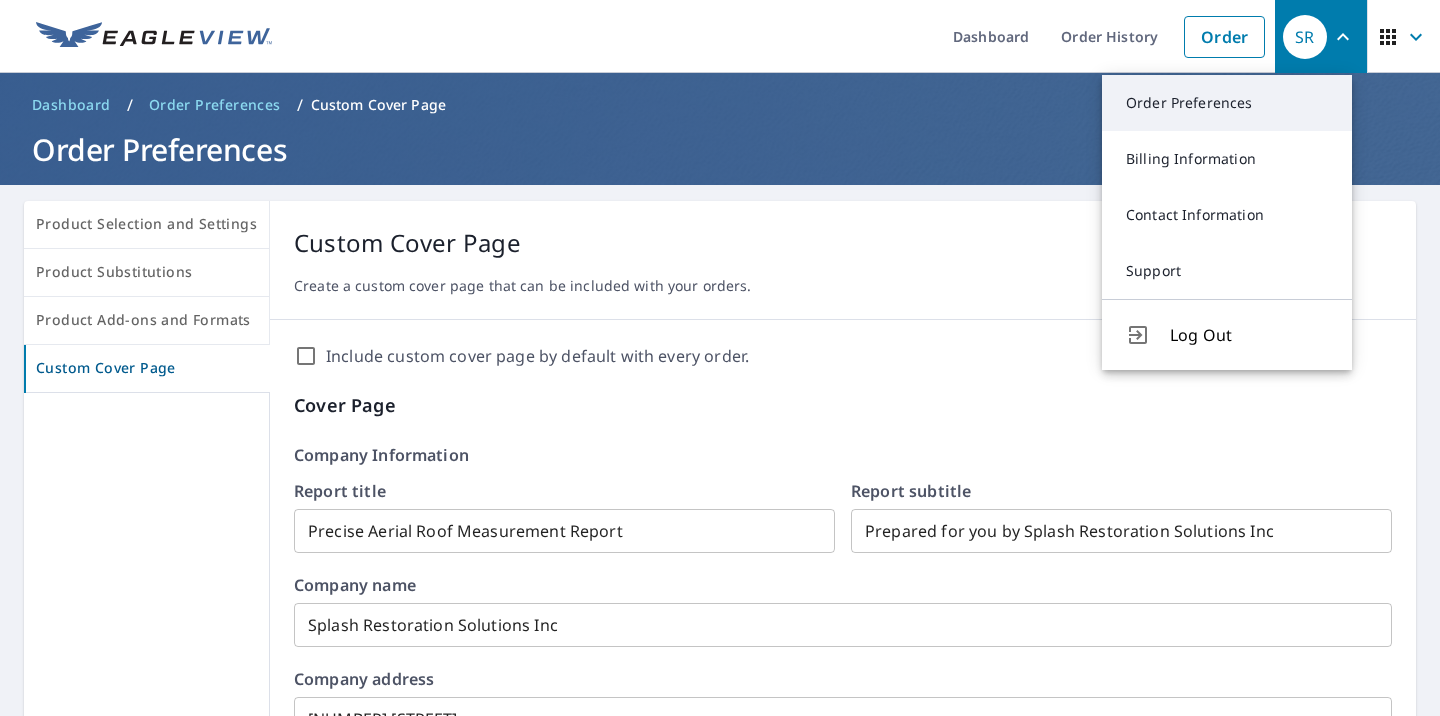 click on "Order Preferences" at bounding box center (1227, 103) 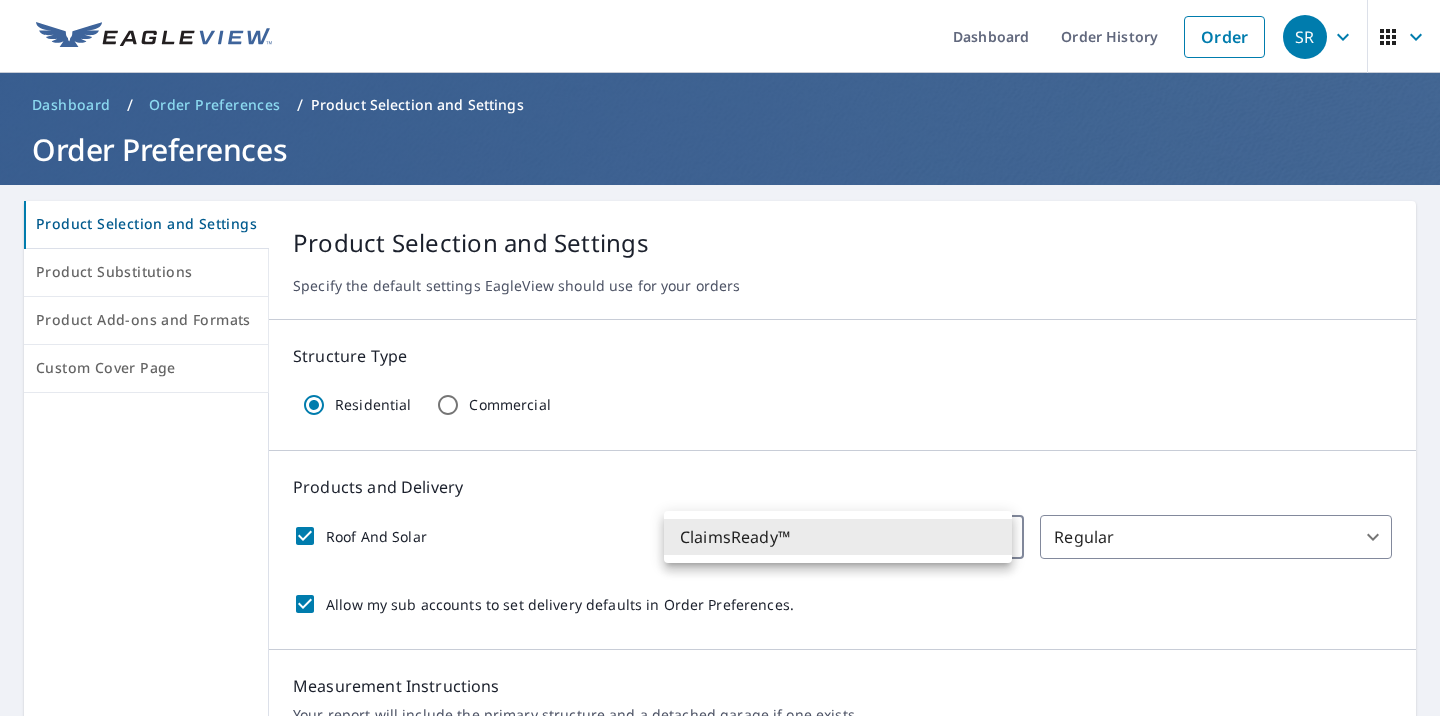 click on "SR SR
Dashboard Order History Order SR Dashboard / Order Preferences / Product Selection and Settings Order Preferences Product Selection and Settings Product Substitutions Product Add-ons and Formats Custom Cover Page Product Selection and Settings Specify the default settings EagleView should use for your orders Structure Type Residential Commercial Products and Delivery Roof And Solar ClaimsReady™ 13 ​ Regular 8 ​ Allow my sub accounts to set delivery defaults in Order Preferences. Measurement Instructions Your report will include the primary structure and a detached garage if one exists. Primary Structure + Detached Garage 1 ​ Allow my sub accounts to select the Measurement Instructions option. Additional recipients Your reports will be sent to  [EMAIL].  Edit Contact Information. Send reports to additional email addresses: [EMAIL] ​ Include these additional recipients on all sub account orders. Save Cancel Terms of Use  |  Privacy Policy" at bounding box center (720, 358) 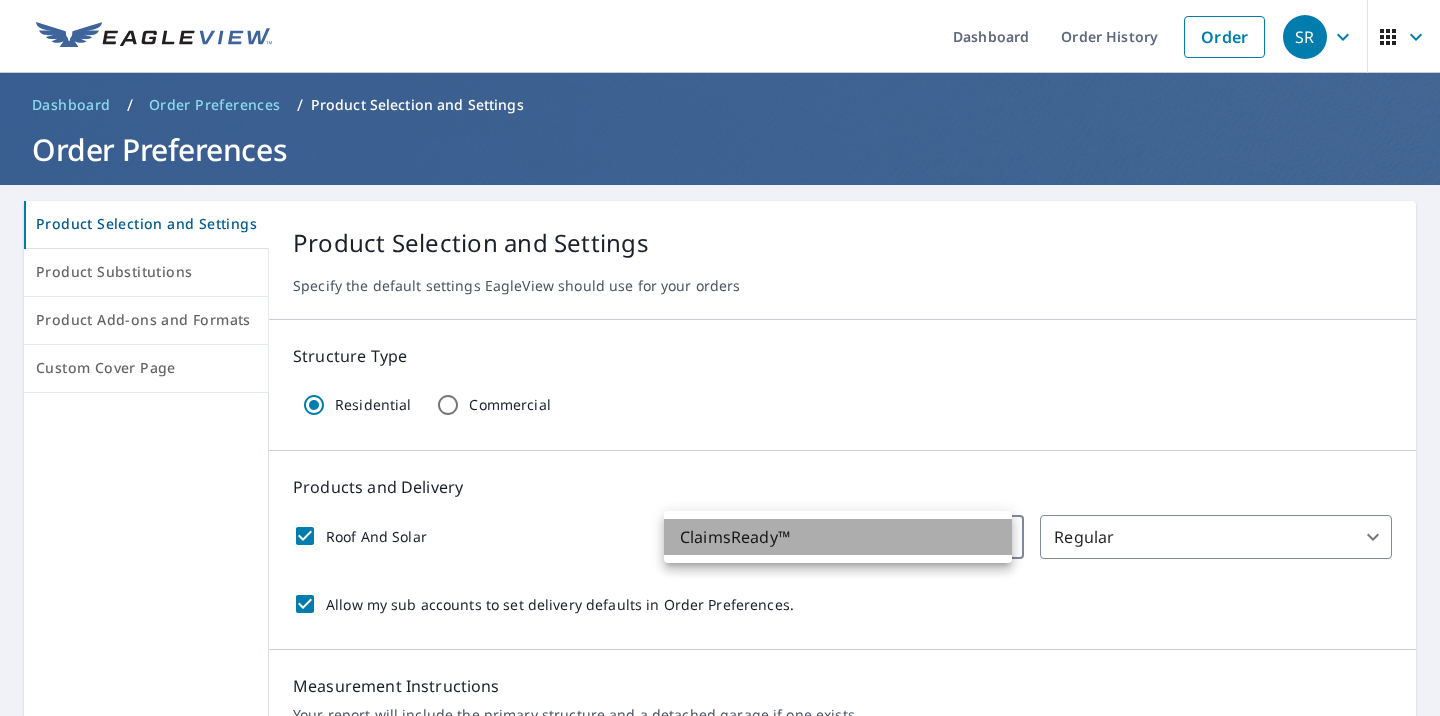 click on "ClaimsReady™" at bounding box center [838, 537] 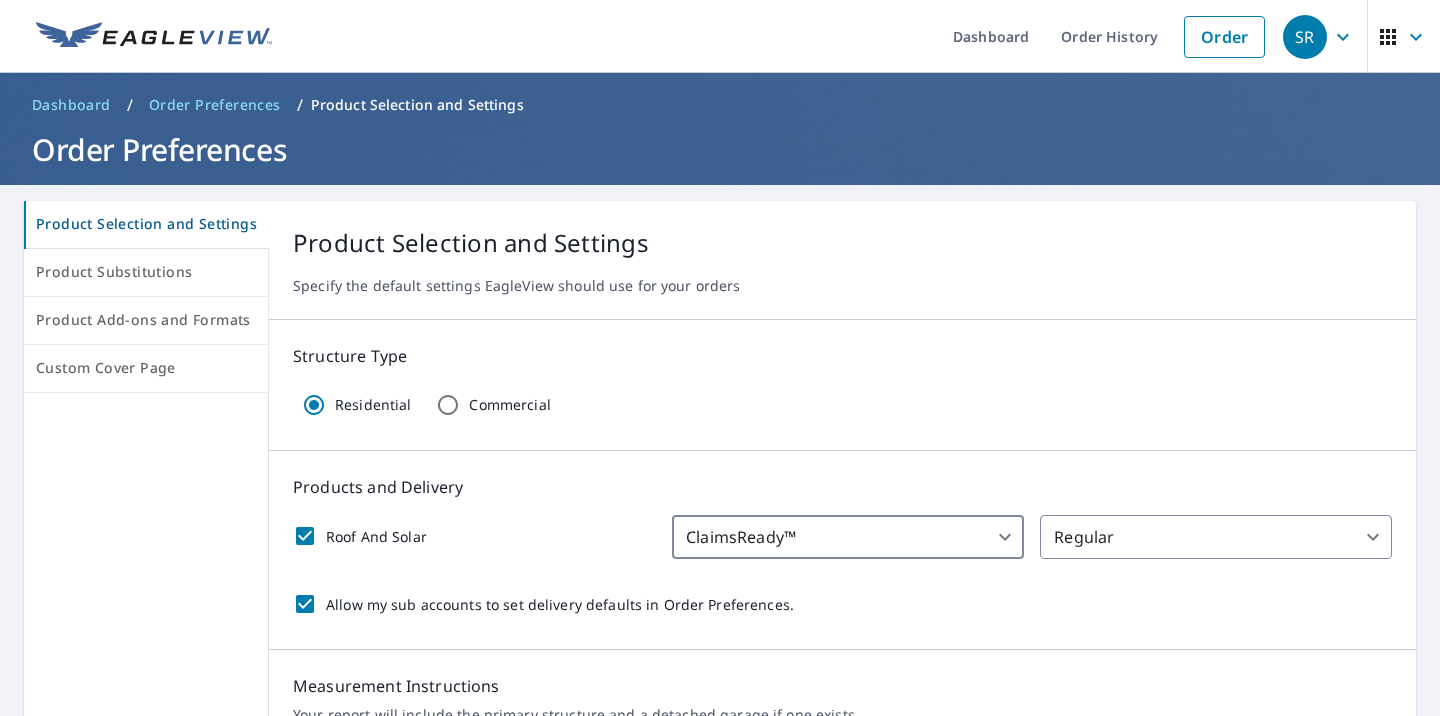 click 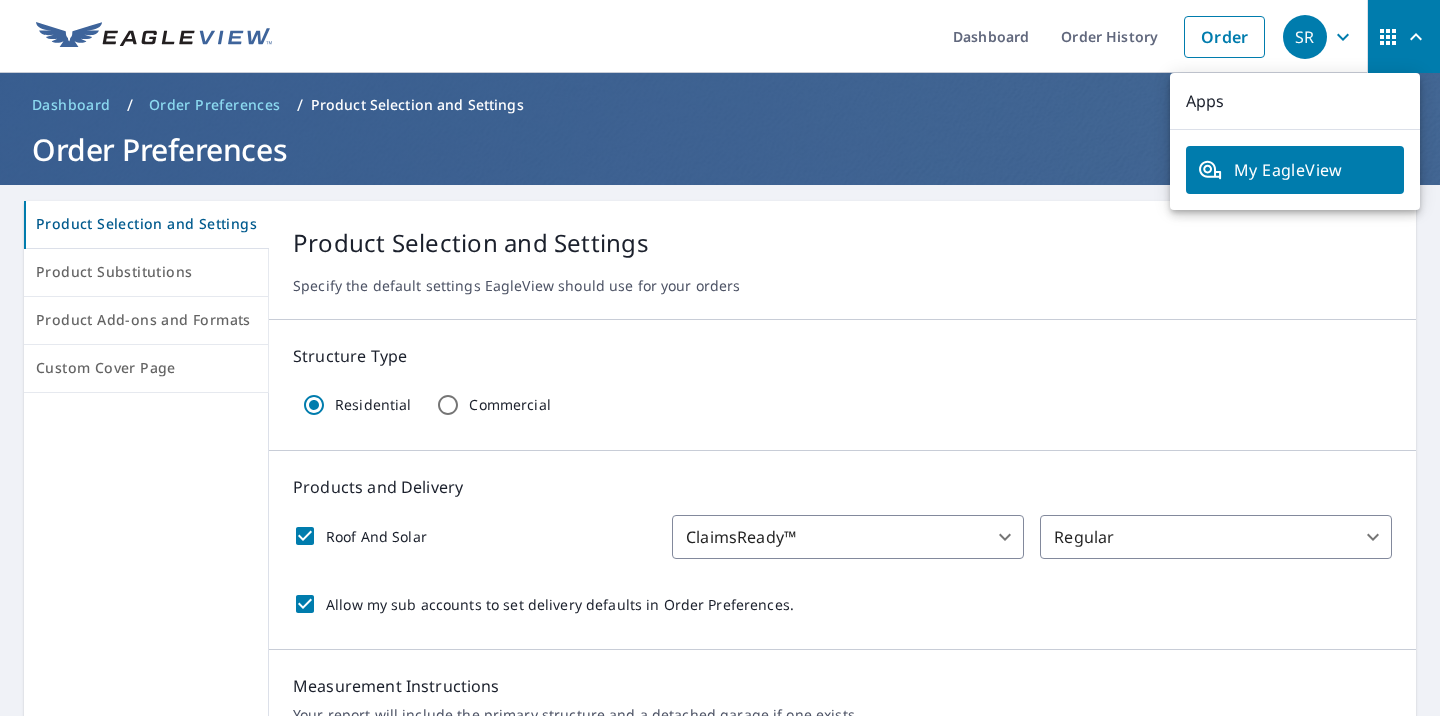 click on "SR" at bounding box center [1321, 37] 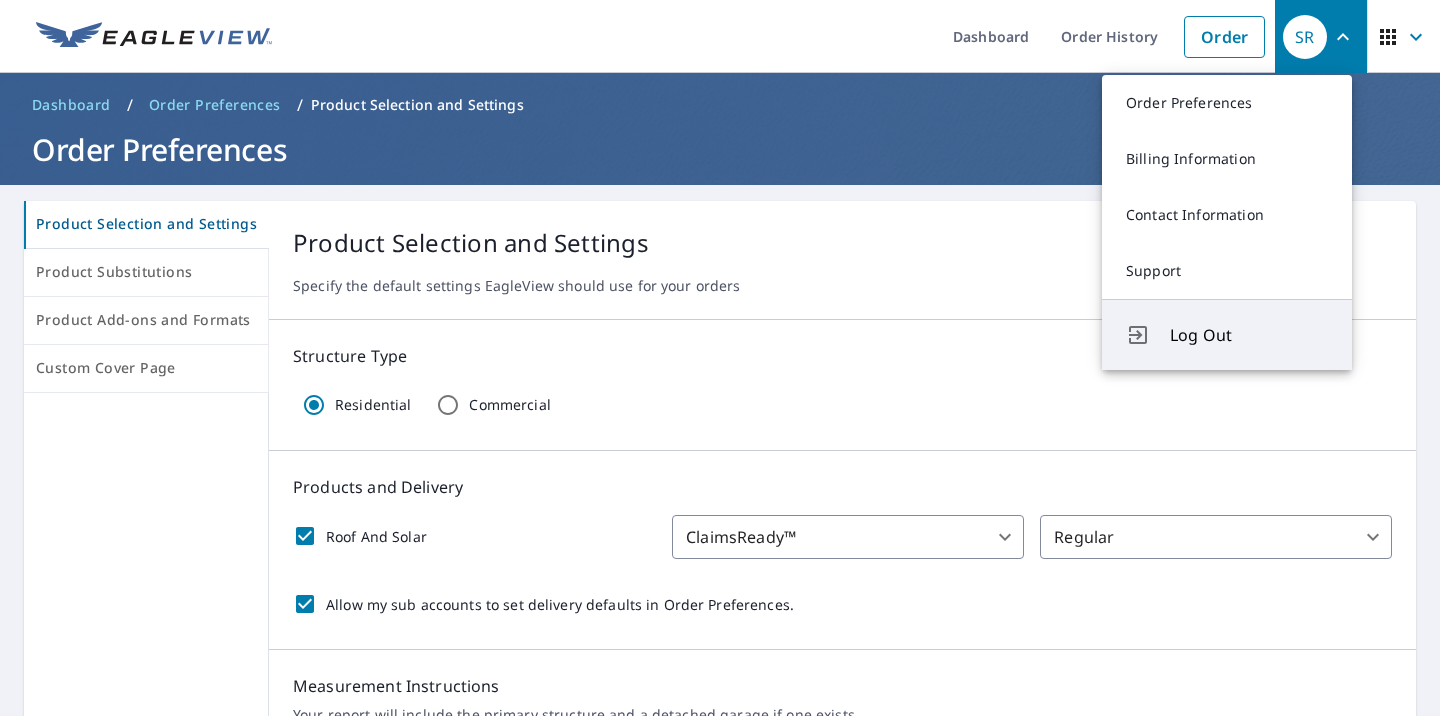 click on "Log Out" at bounding box center (1249, 335) 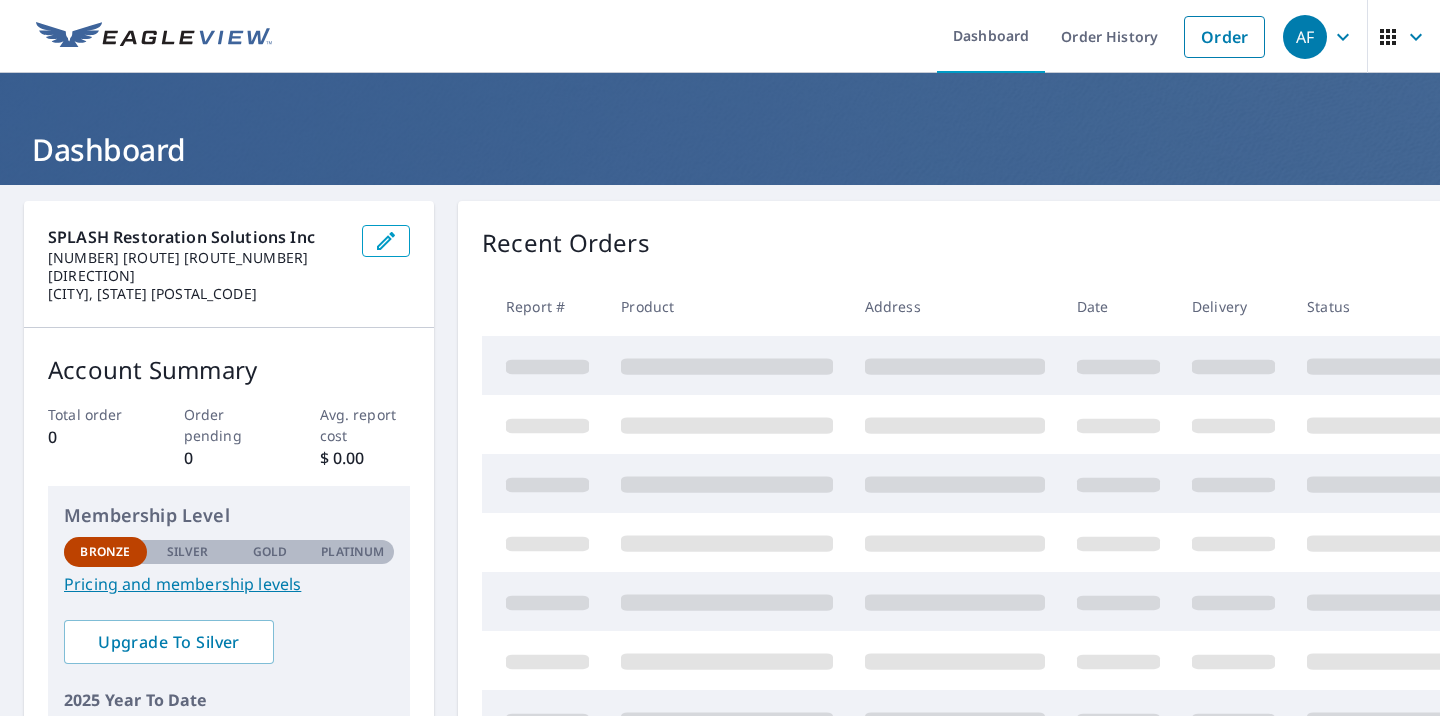 scroll, scrollTop: 0, scrollLeft: 0, axis: both 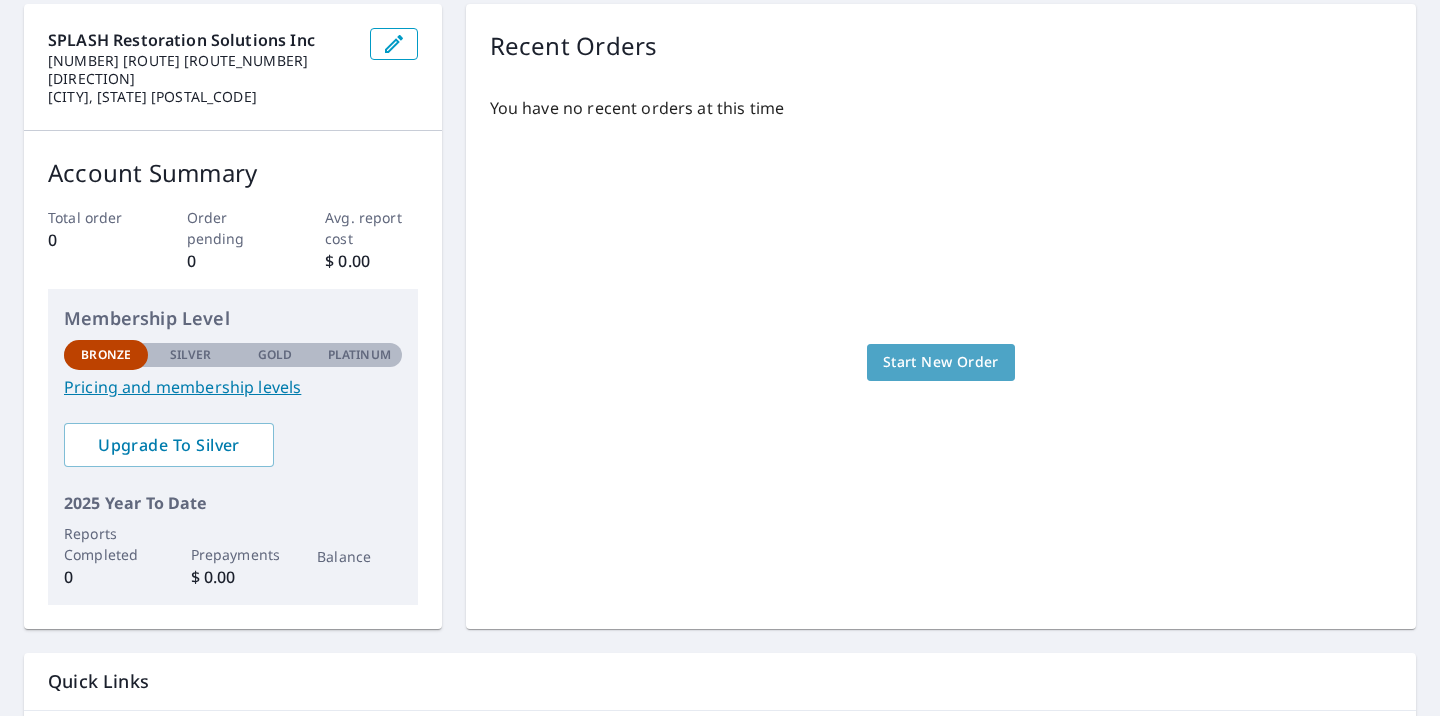 click on "Start New Order" at bounding box center (941, 362) 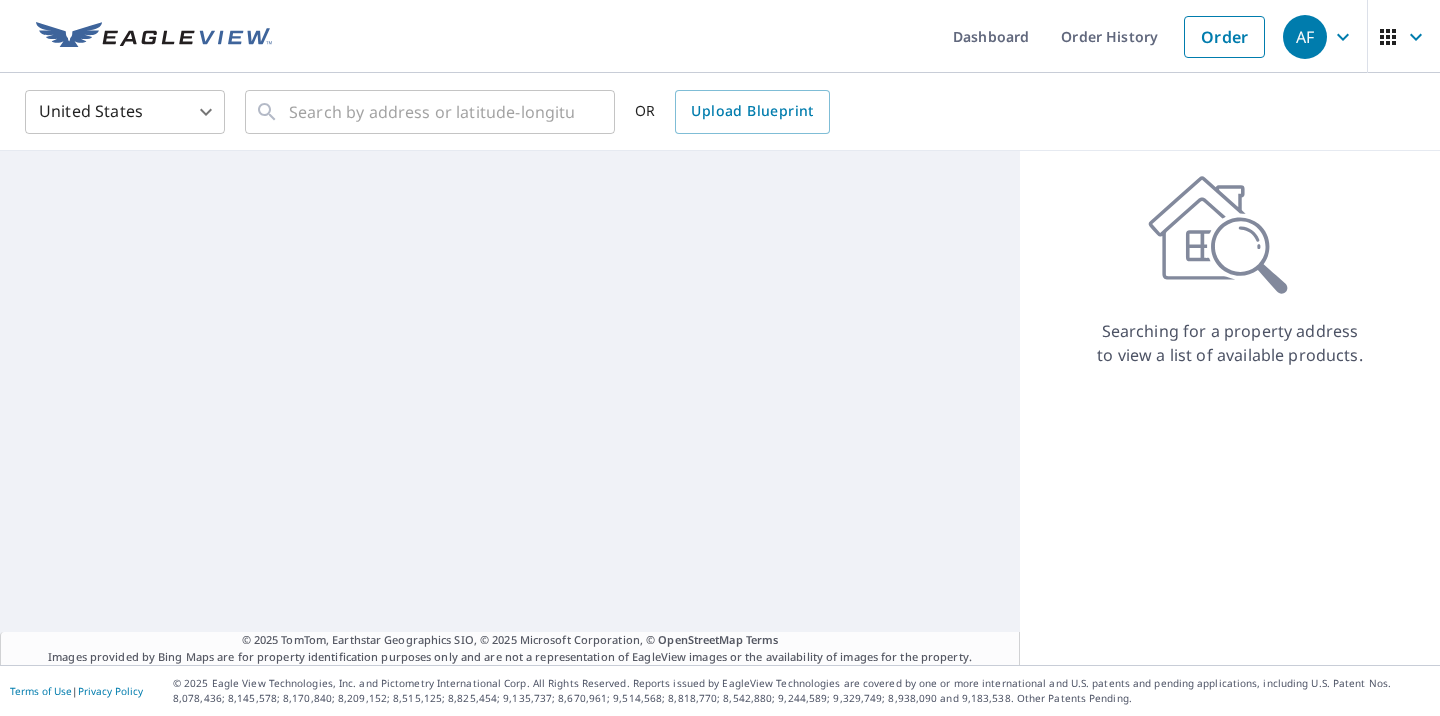 scroll, scrollTop: 0, scrollLeft: 0, axis: both 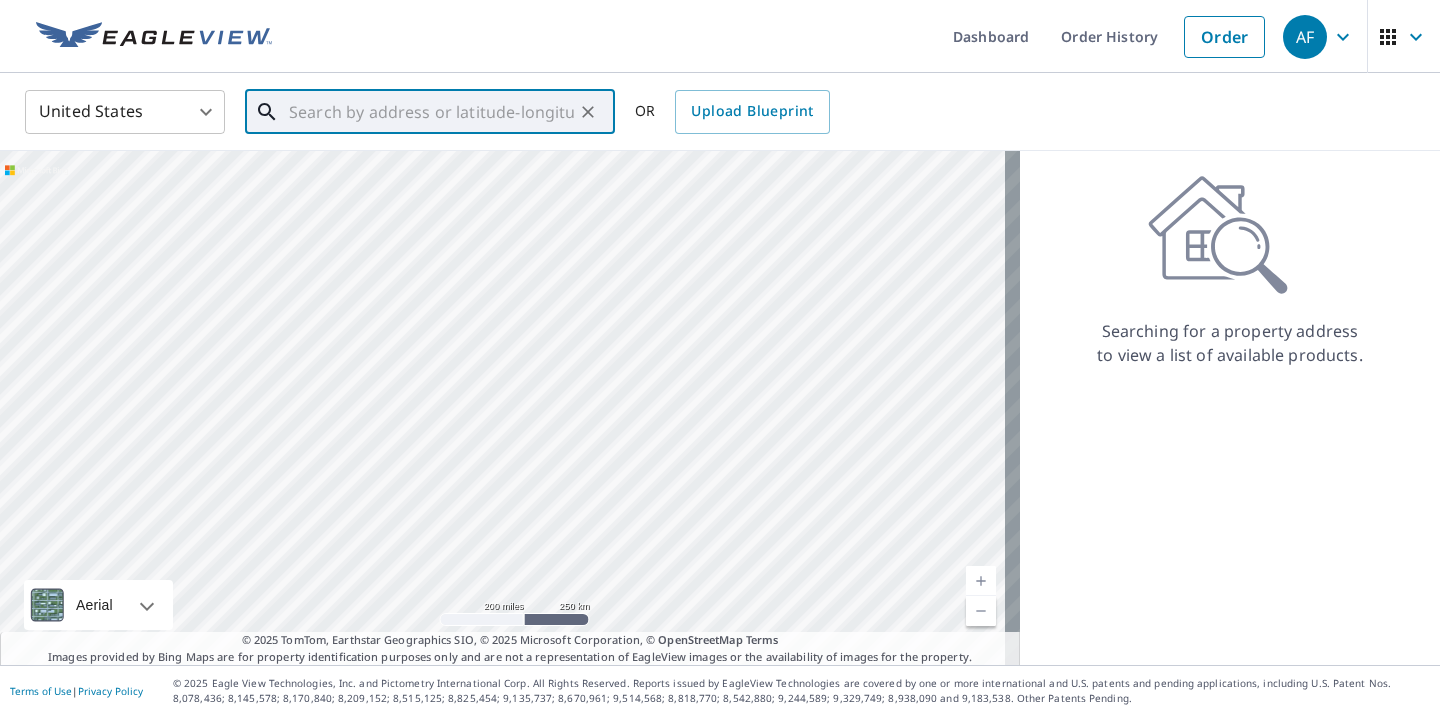 click at bounding box center [431, 112] 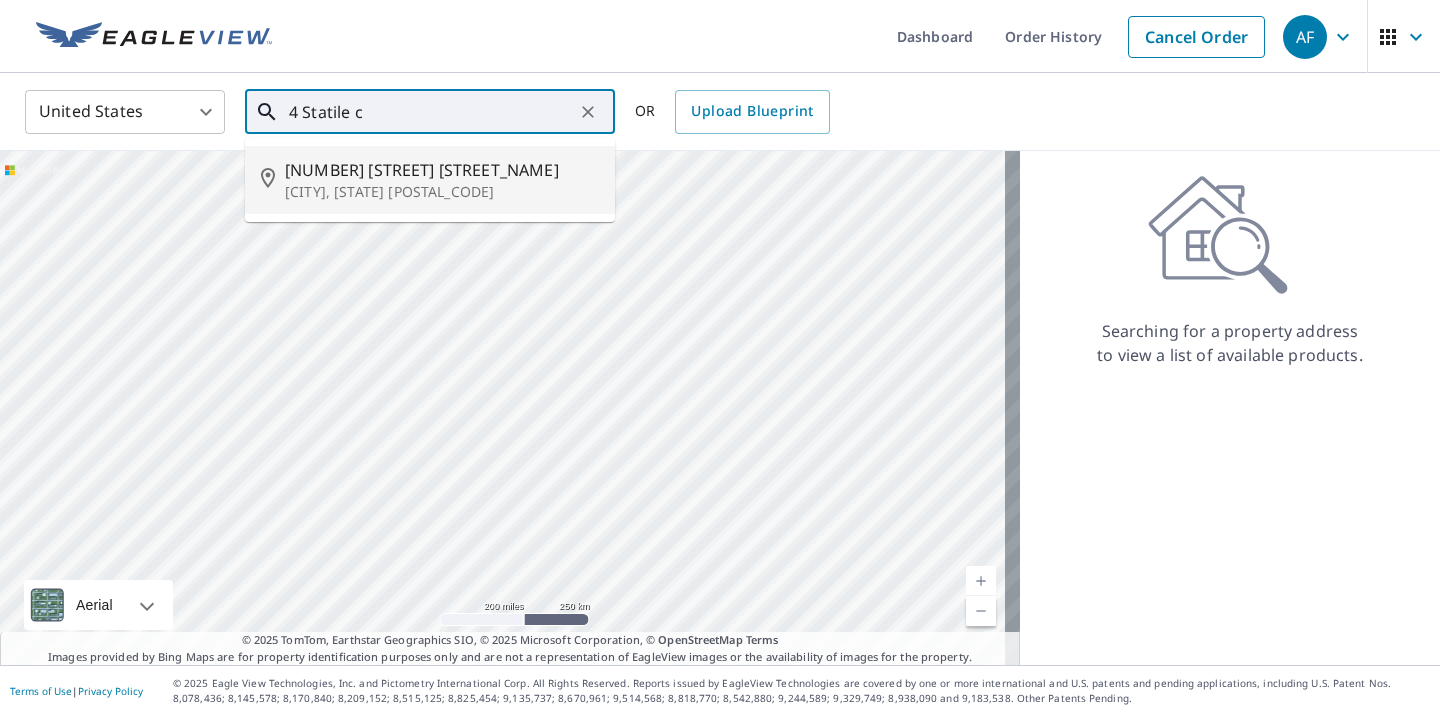 click on "[NUMBER] [STREET]" at bounding box center (442, 170) 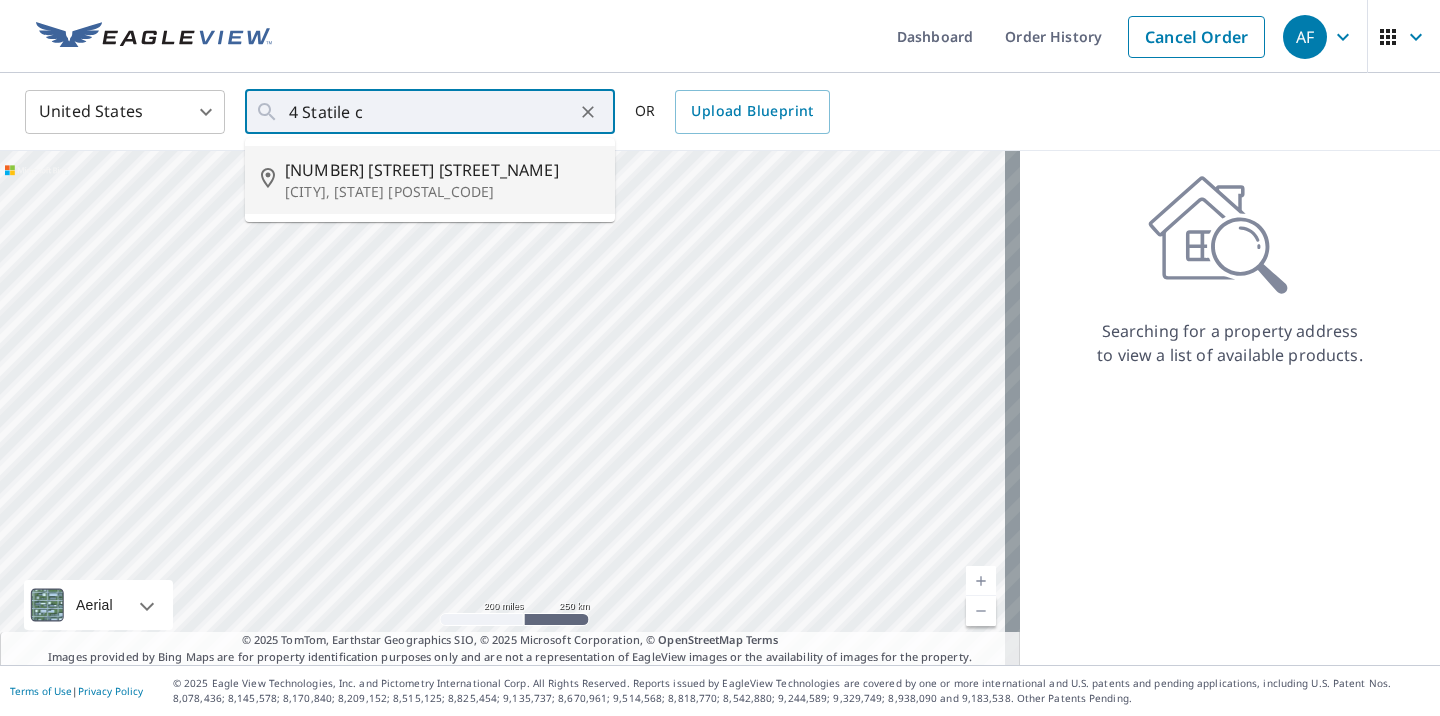 type on "[NUMBER] [STREET], [CITY], [STATE] [POSTAL_CODE]" 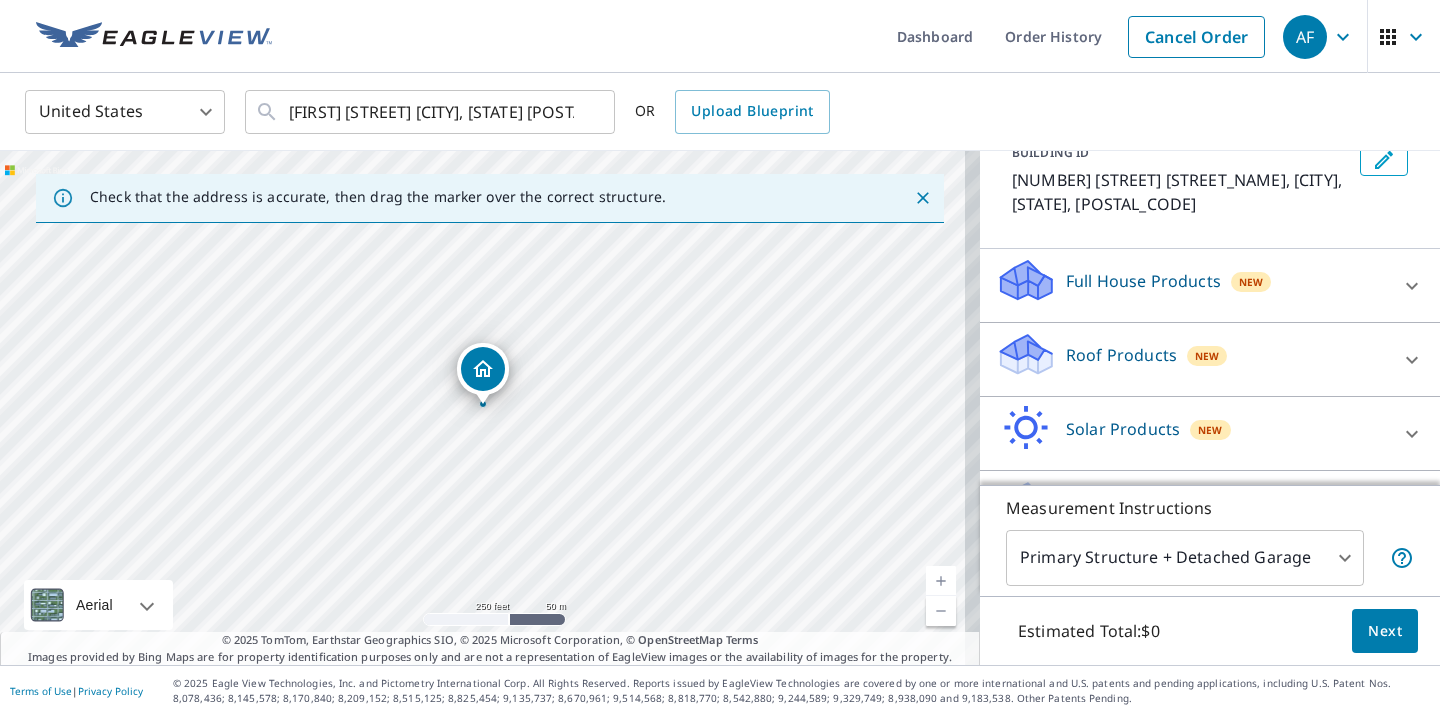 scroll, scrollTop: 169, scrollLeft: 0, axis: vertical 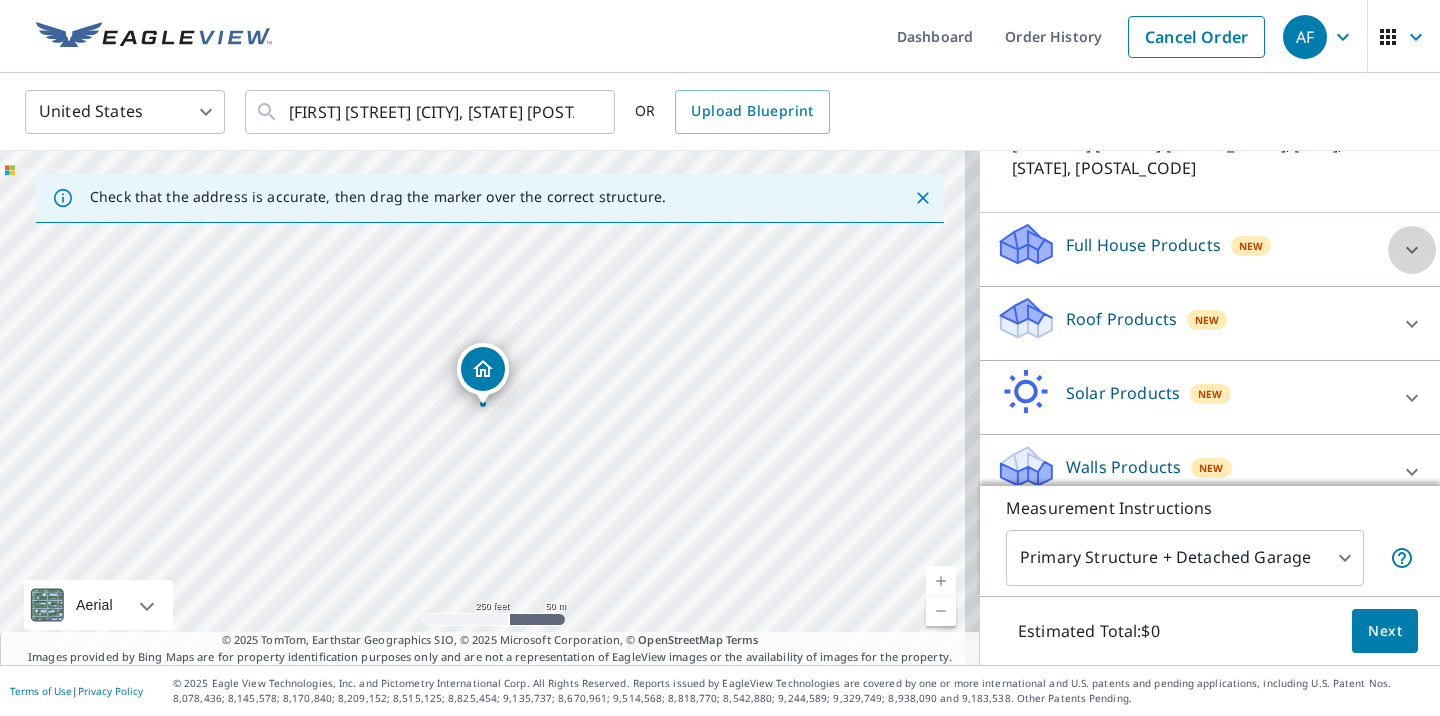 click 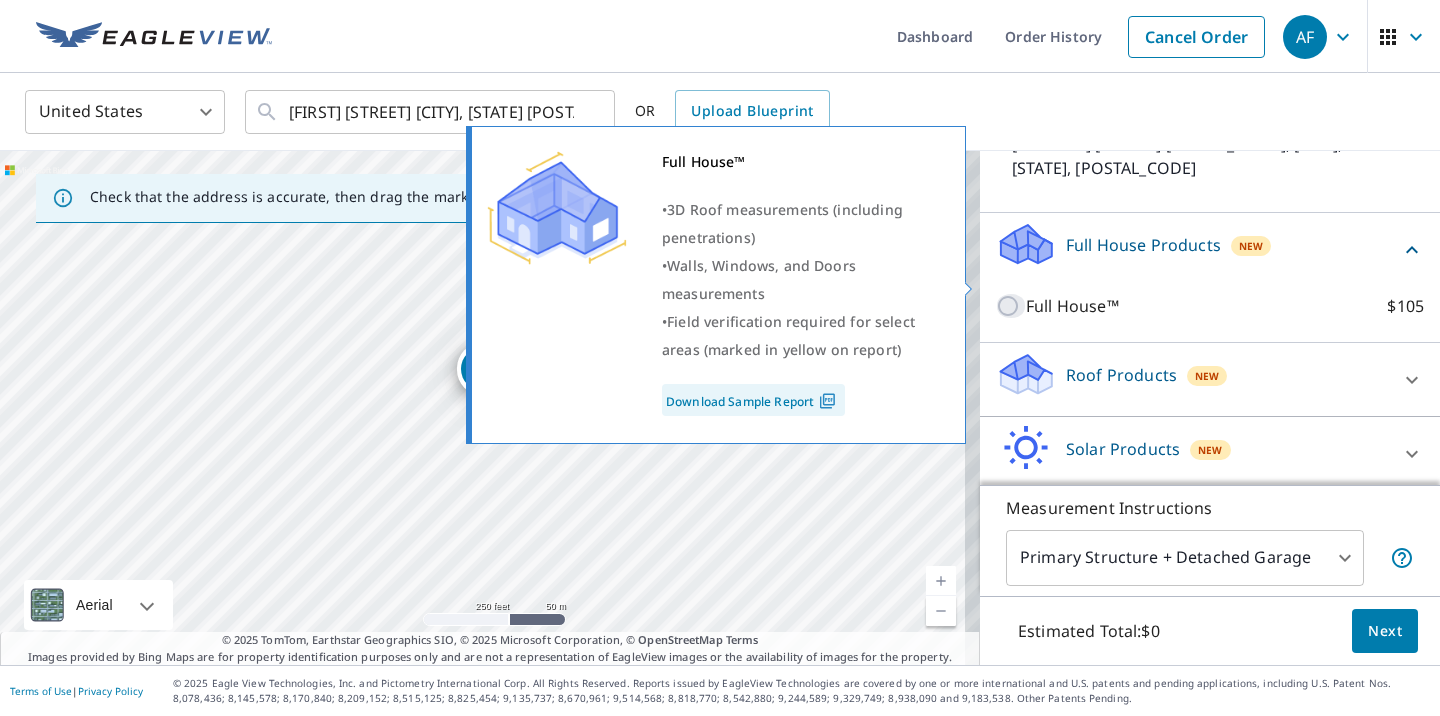 click on "Full House™ $105" at bounding box center (1011, 306) 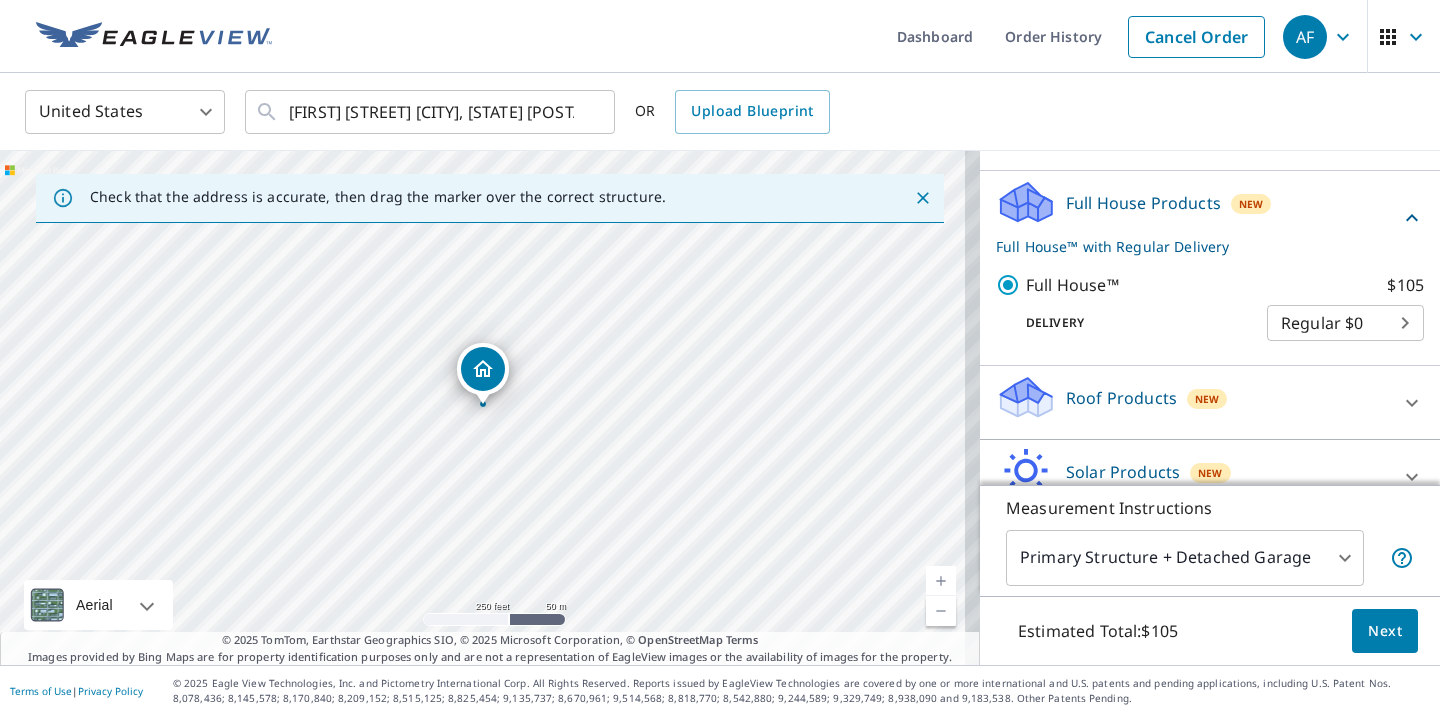 scroll, scrollTop: 290, scrollLeft: 0, axis: vertical 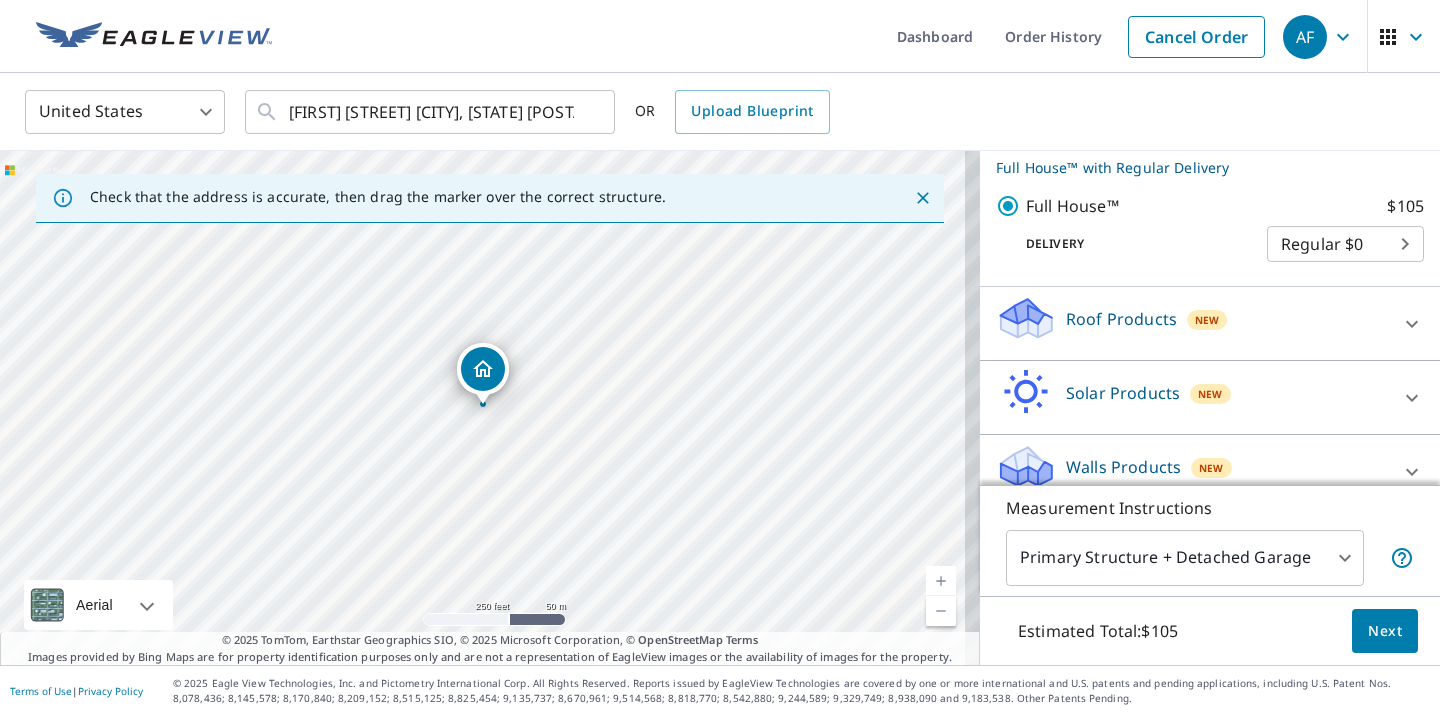 click on "Next" at bounding box center [1385, 631] 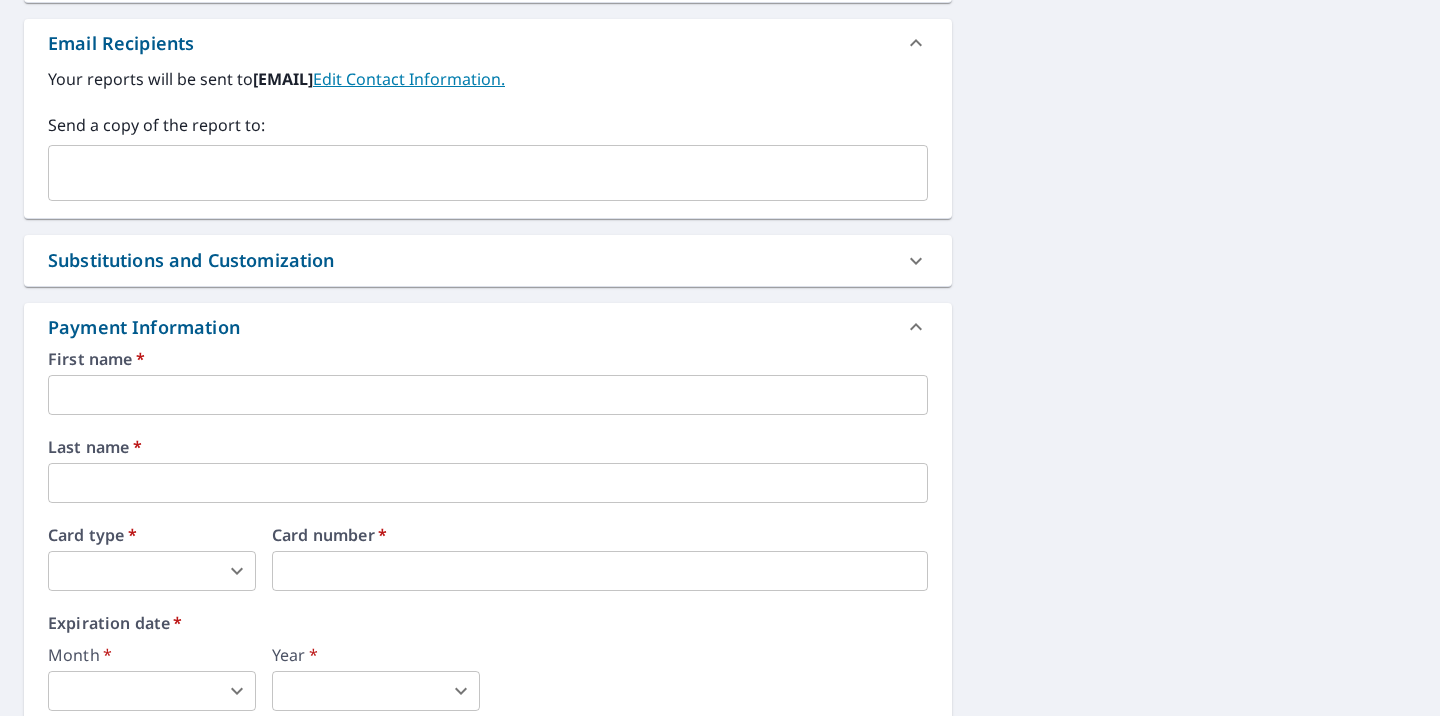 scroll, scrollTop: 943, scrollLeft: 0, axis: vertical 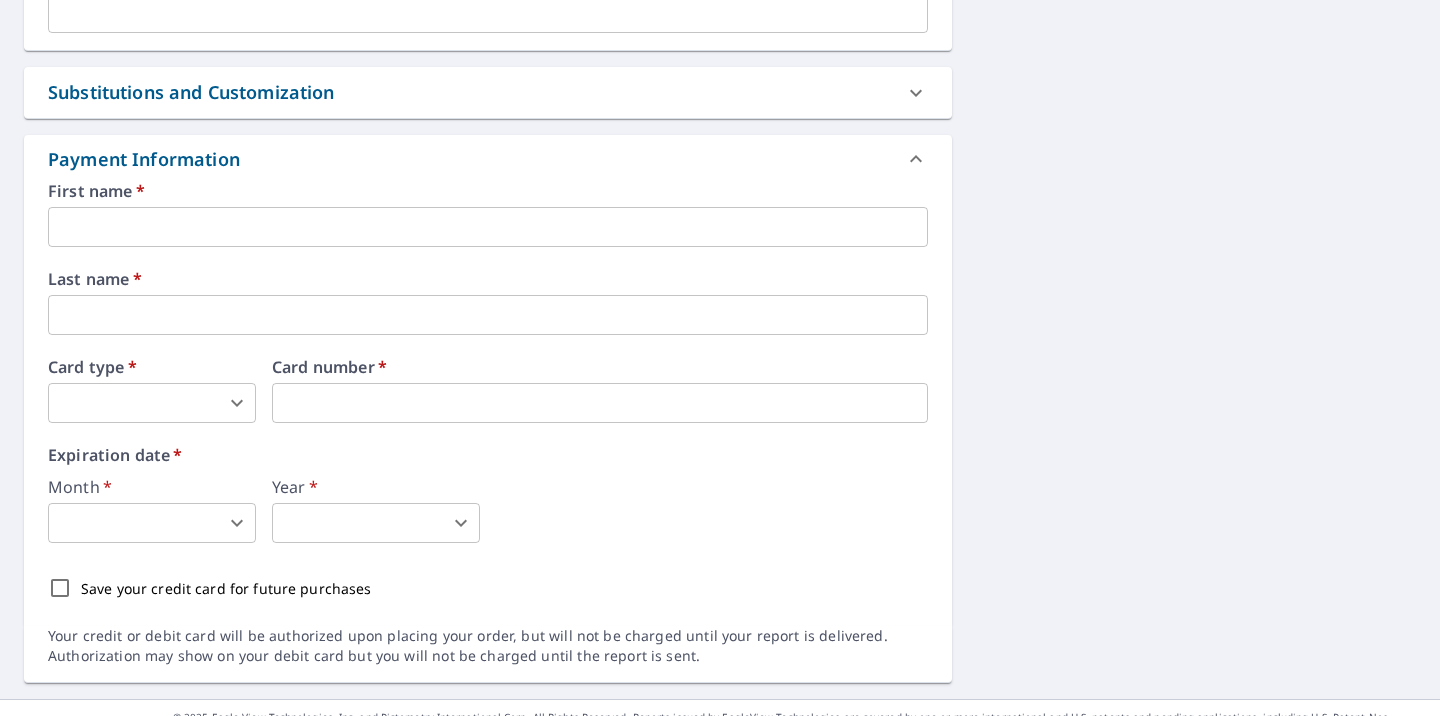 click at bounding box center [488, 227] 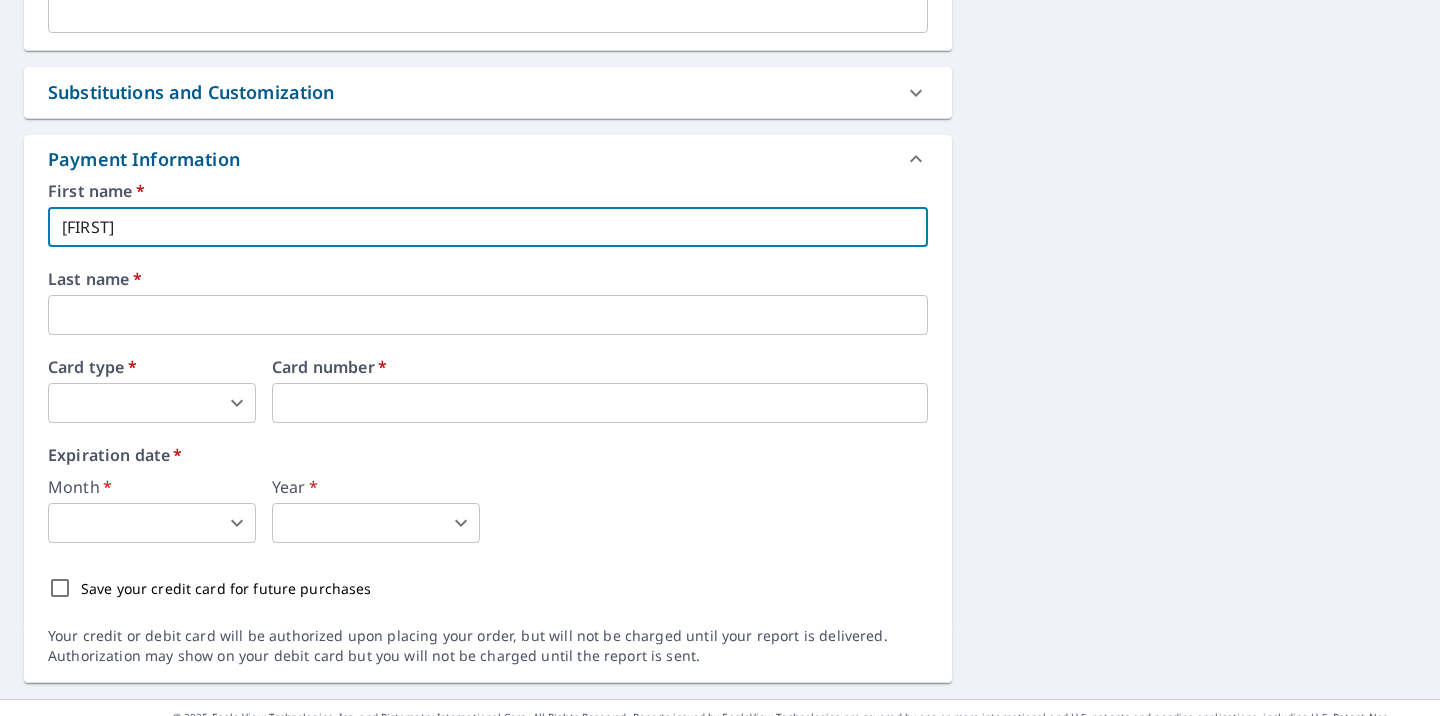 type on "ARNULFO" 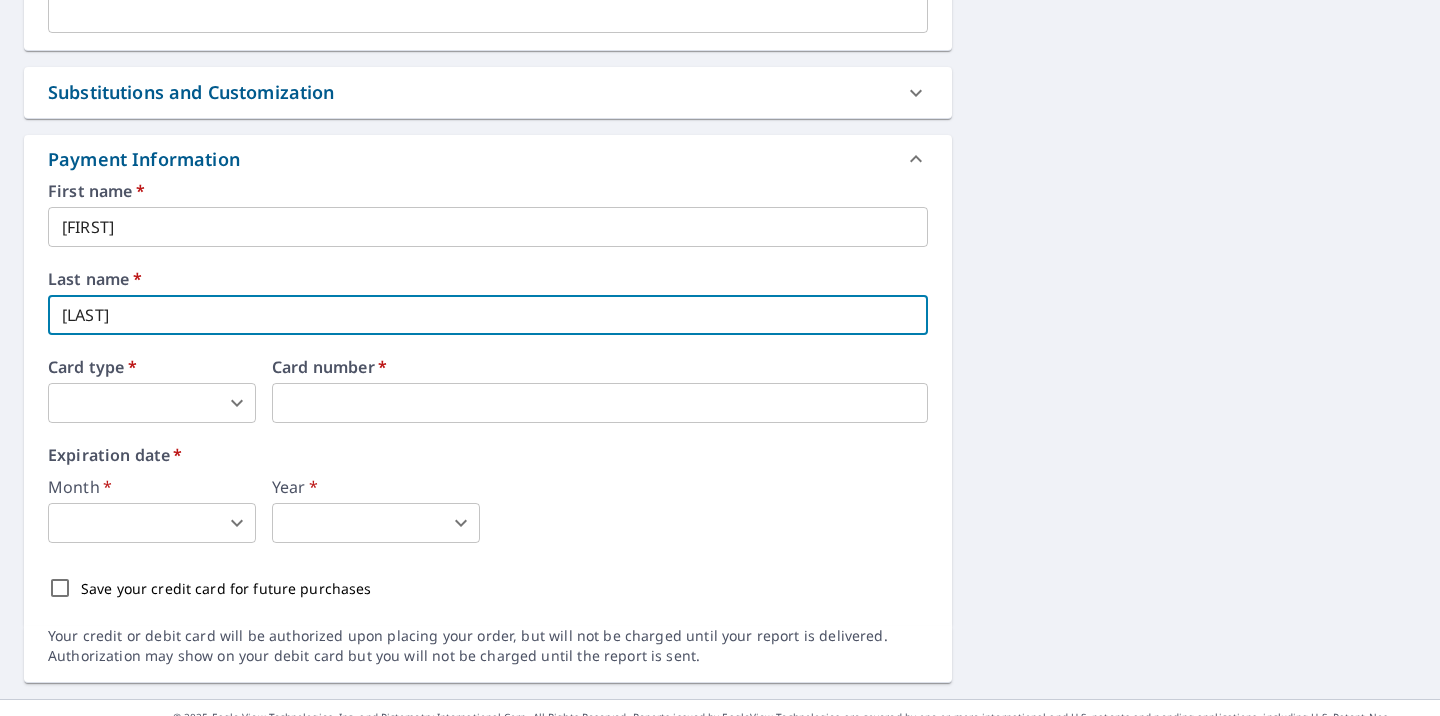 type on "FIGUEROA" 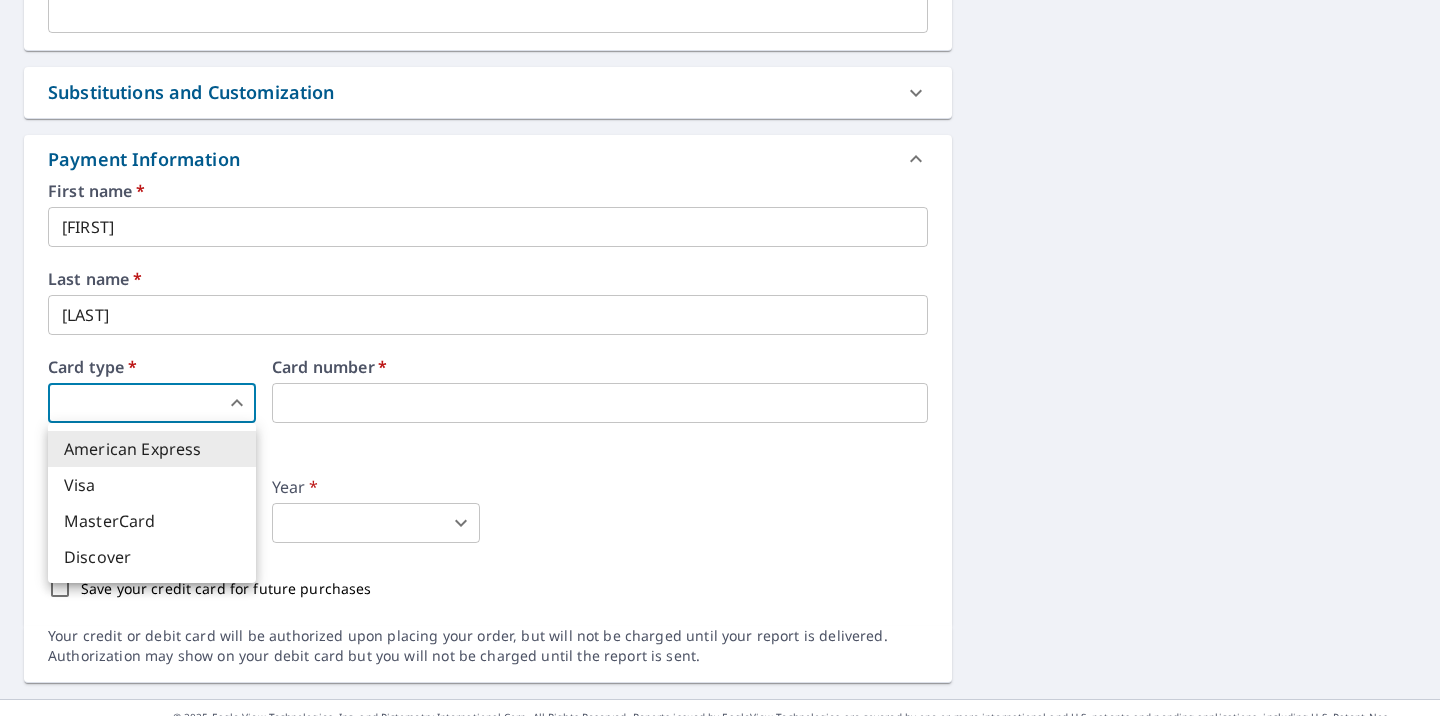 click on "MasterCard" at bounding box center (152, 521) 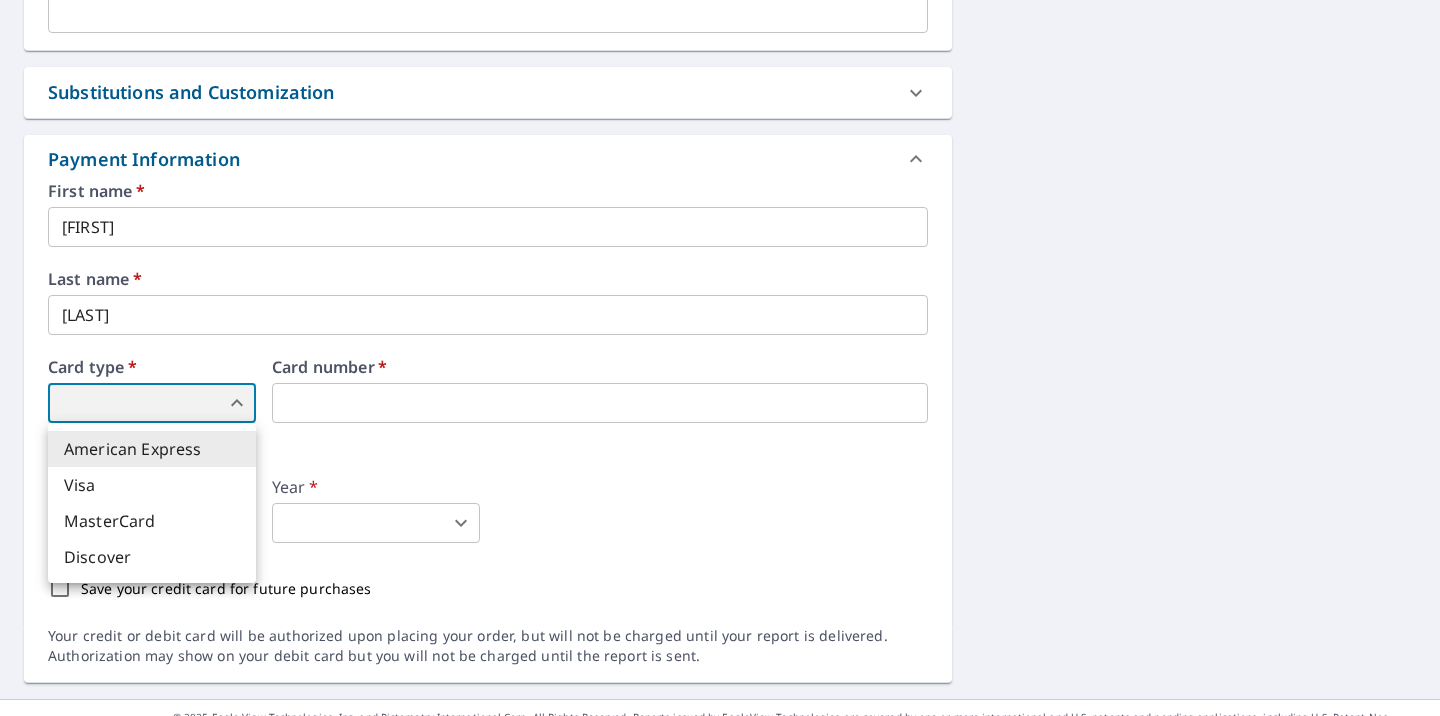 type on "3" 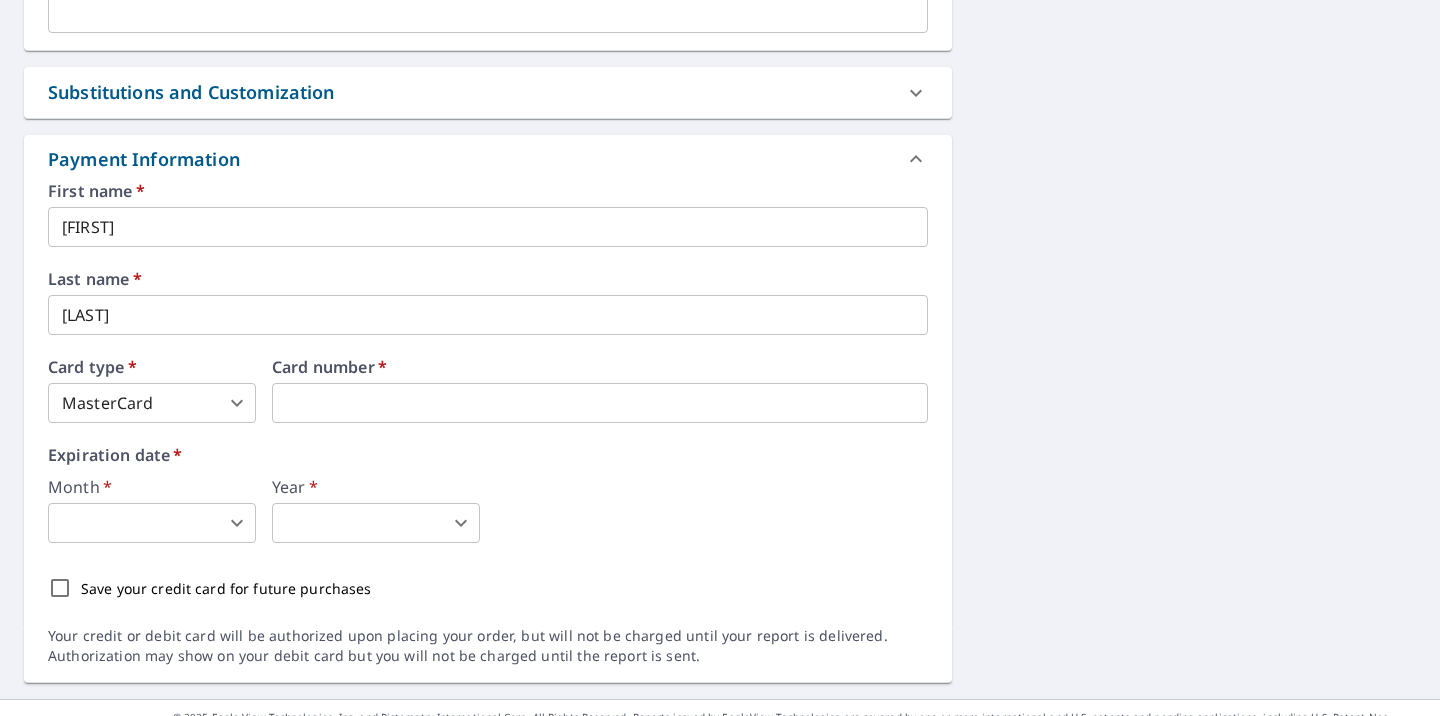 click on "AF AF
Dashboard Order History Cancel Order AF Dashboard / Finalize Order Finalize Order 4 Statile Ct Springfield, NJ 07081 Aerial Road A standard road map Aerial A detailed look from above Labels Labels 250 feet 50 m © 2025 TomTom, © Vexcel Imaging, © 2025 Microsoft Corporation,  © OpenStreetMap Terms PROPERTY TYPE Residential BUILDING ID 4 Statile Ct, Springfield, NJ, 07081 Changes to structures in last 4 years ( renovations, additions, etc. ) Include Special Instructions x ​ Claim Information Claim number ​ Claim information ​ PO number ​ Date of loss ​ Cat ID ​ Email Recipients Your reports will be sent to  office@splashrestorations.com.  Edit Contact Information. Send a copy of the report to: ​ Substitutions and Customization Roof measurement report substitutions If a Residential/Multi-Family Report is unavailable send me a Commercial Report: Yes No Ask If a Full House is unavailable, send me a Roof Only: Yes No Ask Yes No Ask Yes No Ask Additional Report Formats DXF RXF XML   *" at bounding box center (720, 358) 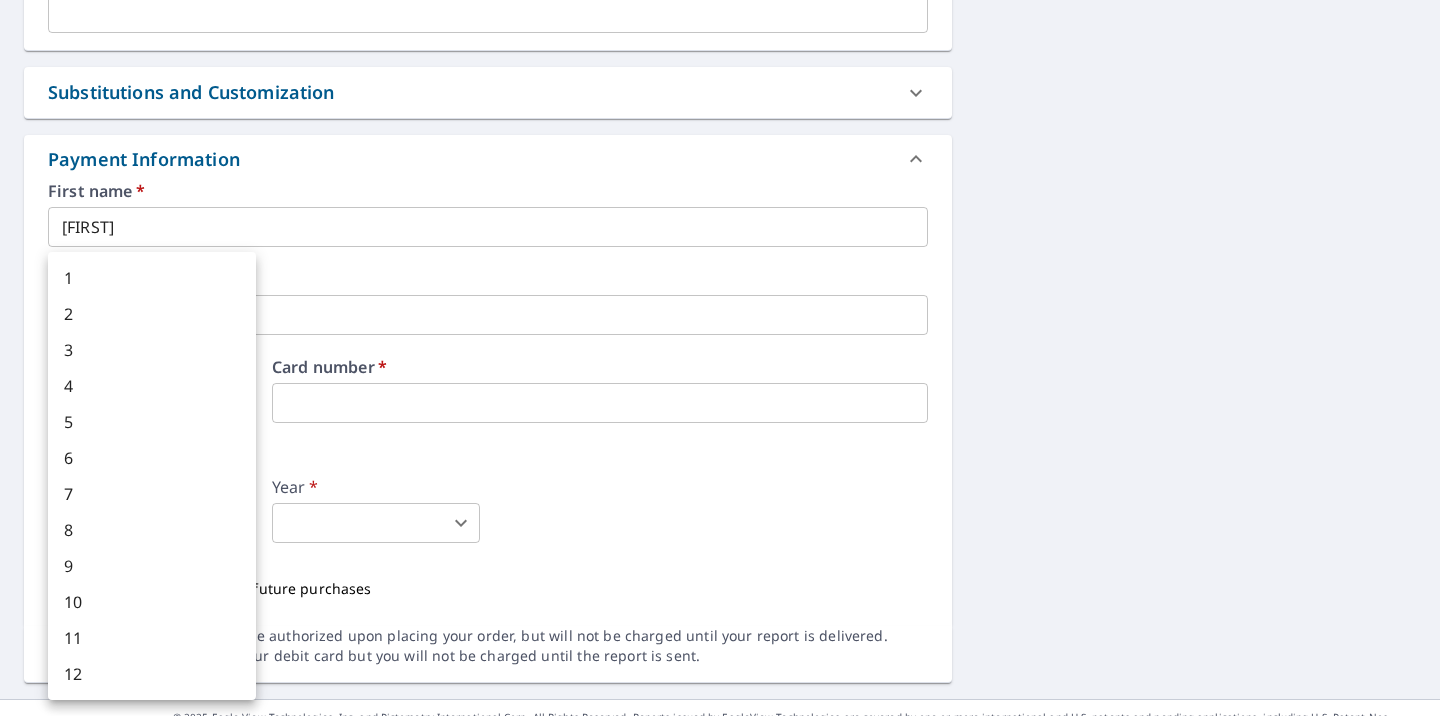 click on "7" at bounding box center [152, 494] 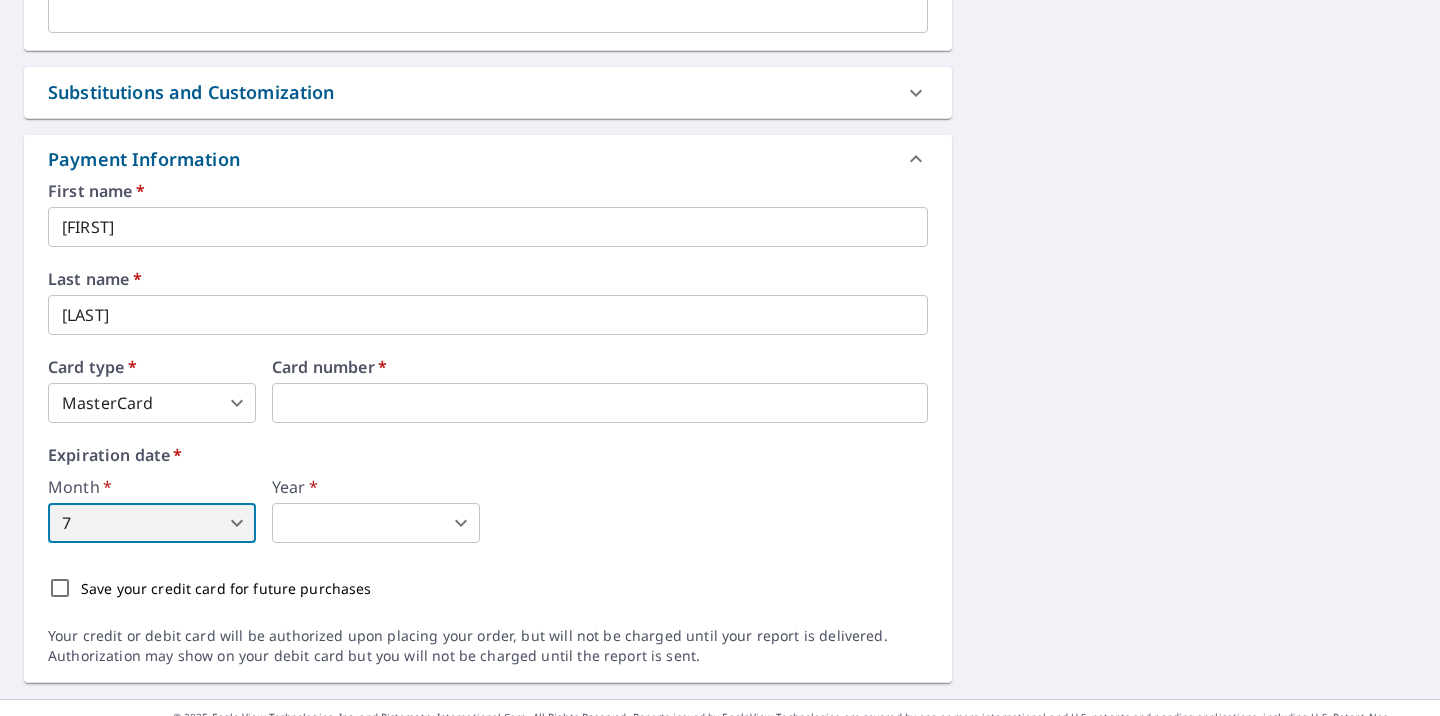 type on "7" 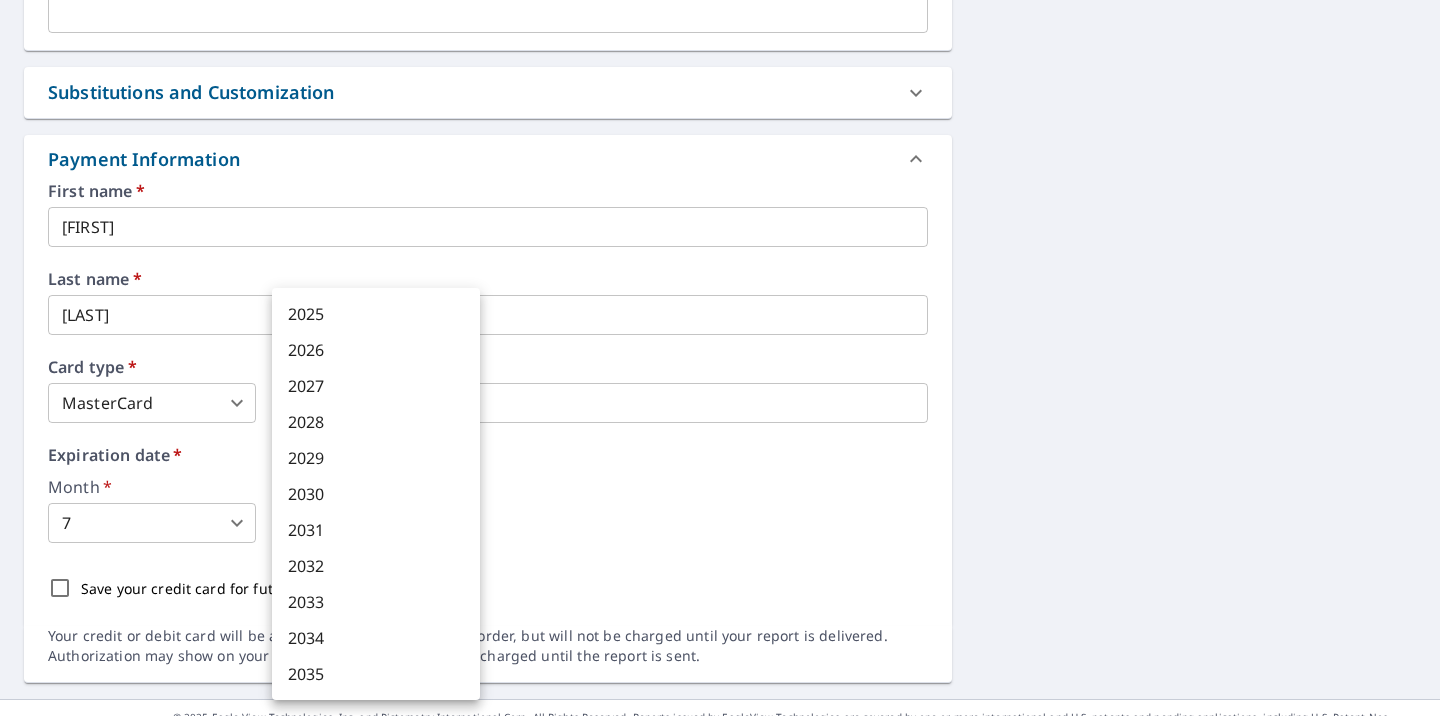 click on "AF AF
Dashboard Order History Cancel Order AF Dashboard / Finalize Order Finalize Order 4 Statile Ct Springfield, NJ 07081 Aerial Road A standard road map Aerial A detailed look from above Labels Labels 250 feet 50 m © 2025 TomTom, © Vexcel Imaging, © 2025 Microsoft Corporation,  © OpenStreetMap Terms PROPERTY TYPE Residential BUILDING ID 4 Statile Ct, Springfield, NJ, 07081 Changes to structures in last 4 years ( renovations, additions, etc. ) Include Special Instructions x ​ Claim Information Claim number ​ Claim information ​ PO number ​ Date of loss ​ Cat ID ​ Email Recipients Your reports will be sent to  office@splashrestorations.com.  Edit Contact Information. Send a copy of the report to: ​ Substitutions and Customization Roof measurement report substitutions If a Residential/Multi-Family Report is unavailable send me a Commercial Report: Yes No Ask If a Full House is unavailable, send me a Roof Only: Yes No Ask Yes No Ask Yes No Ask Additional Report Formats DXF RXF XML   *" at bounding box center [720, 358] 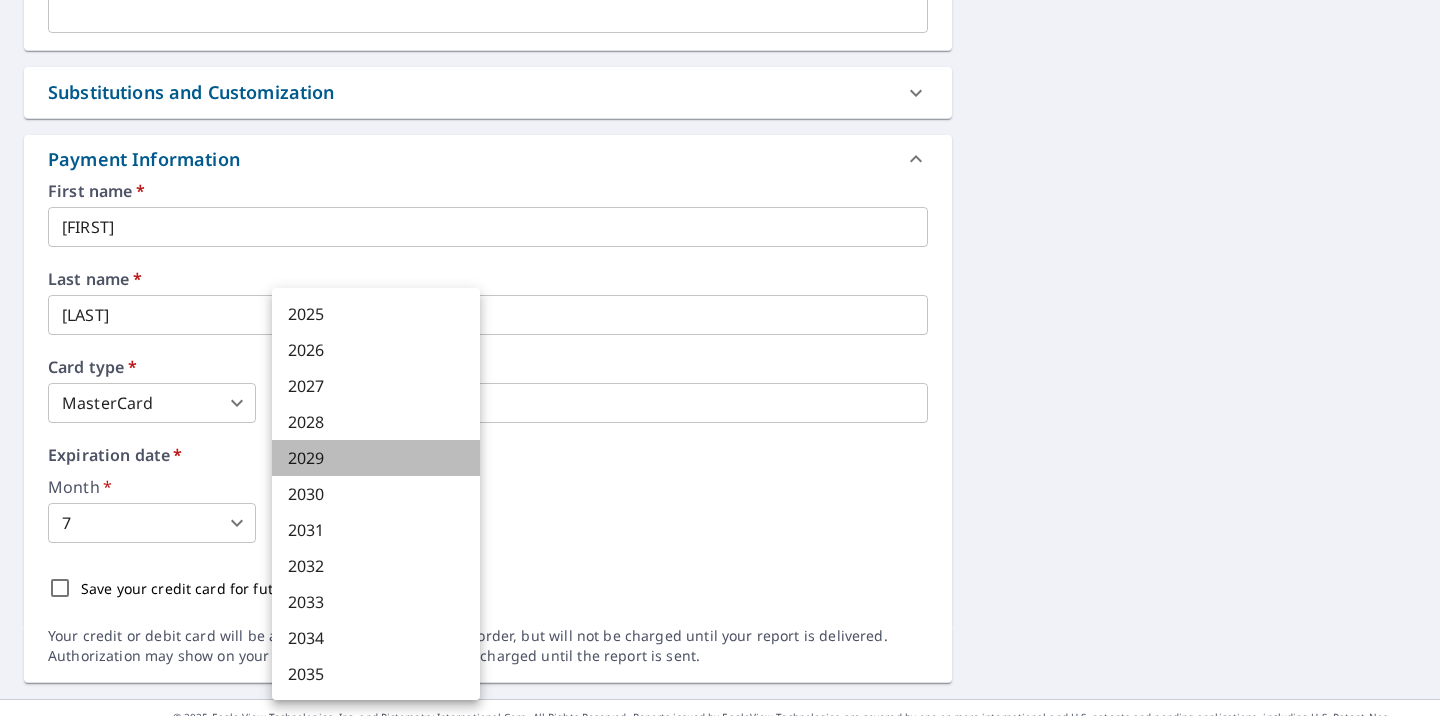 click on "2029" at bounding box center (376, 458) 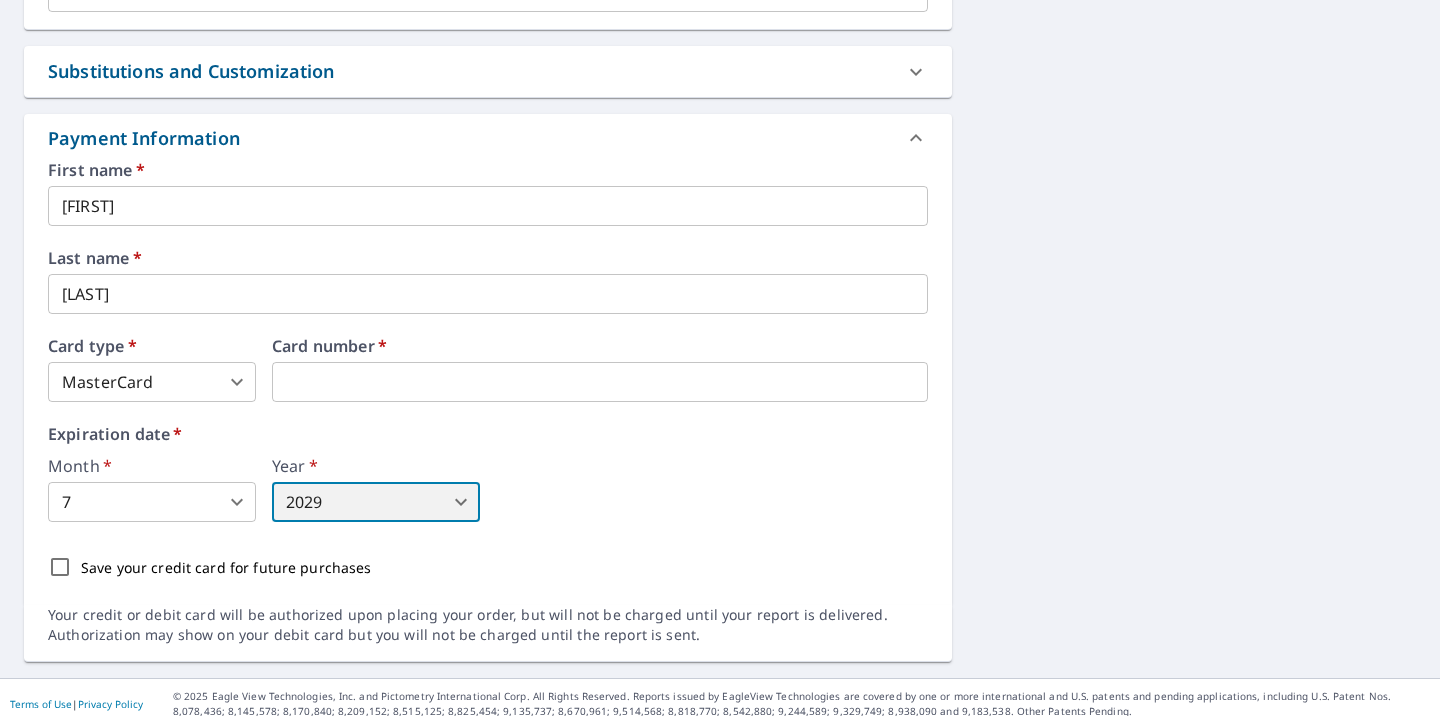 scroll, scrollTop: 977, scrollLeft: 0, axis: vertical 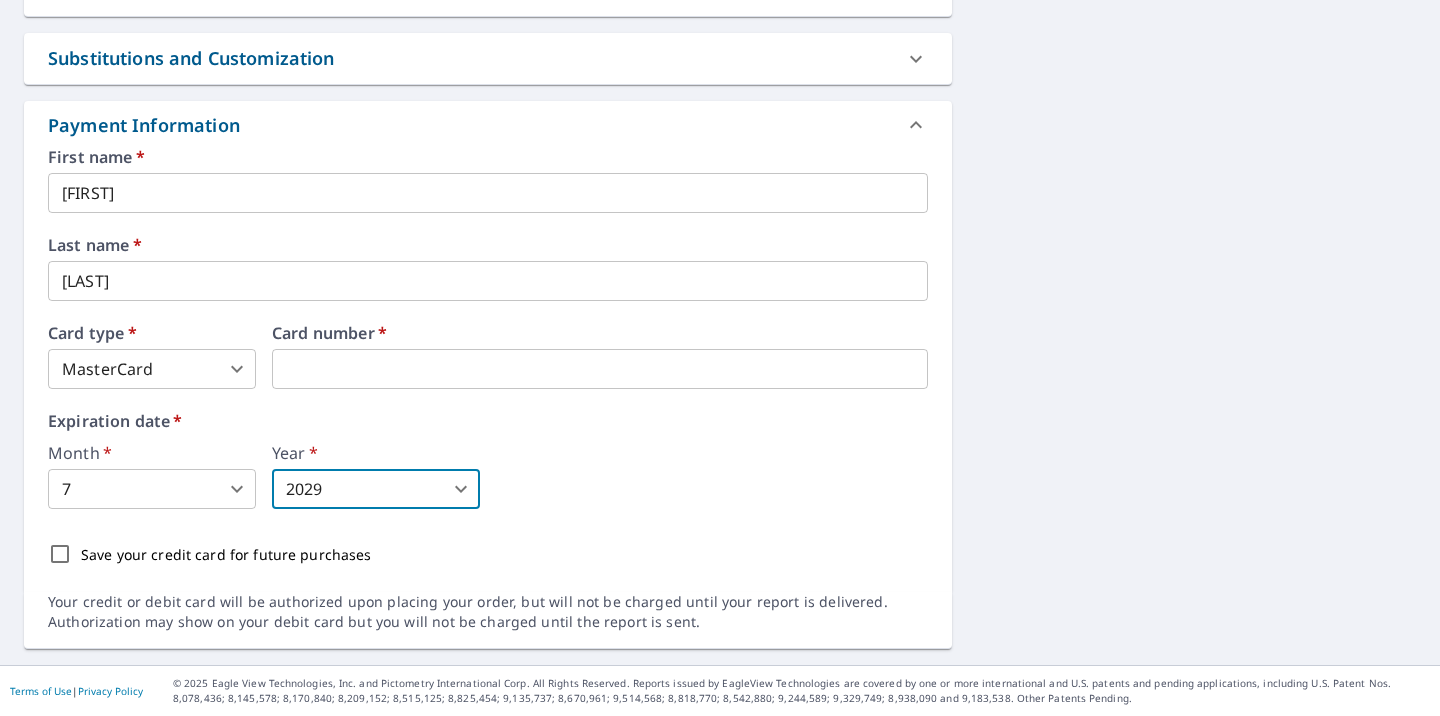 click on "Save your credit card for future purchases" at bounding box center [226, 554] 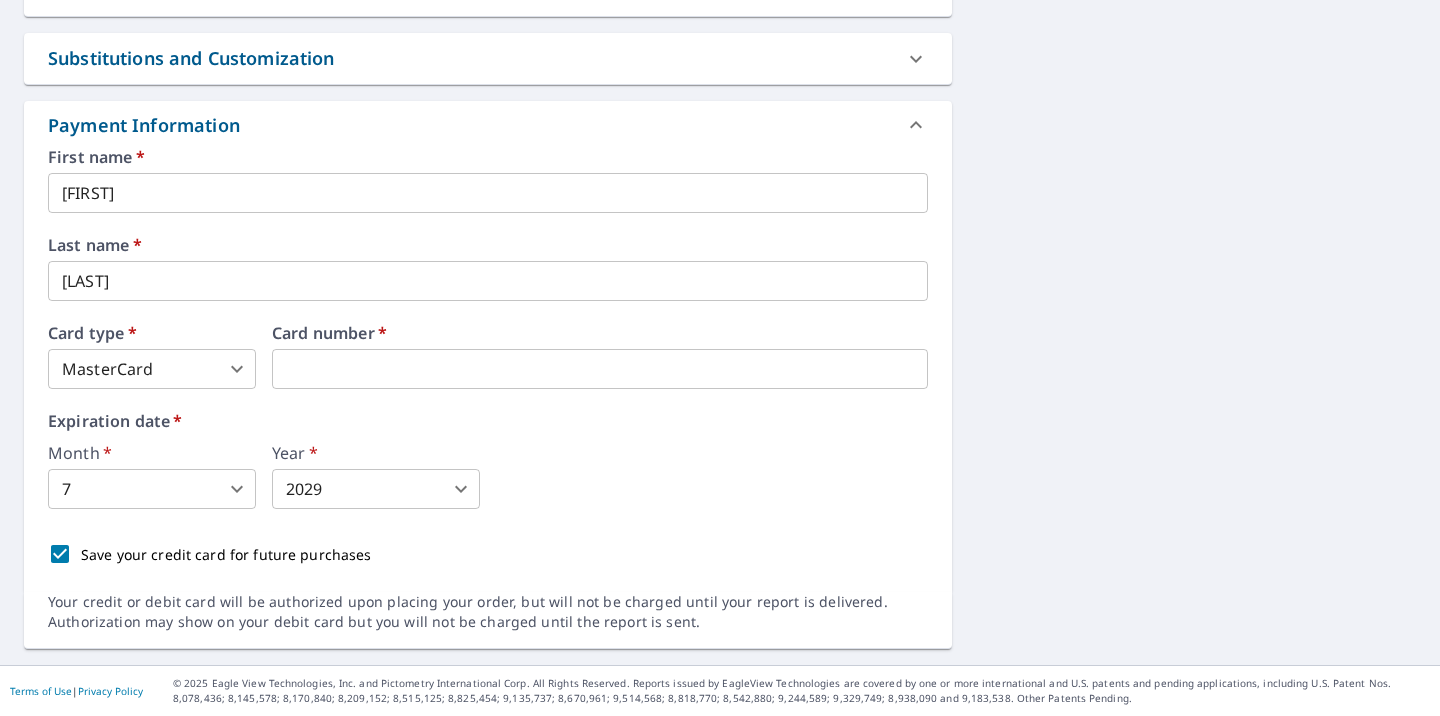 scroll, scrollTop: 0, scrollLeft: 0, axis: both 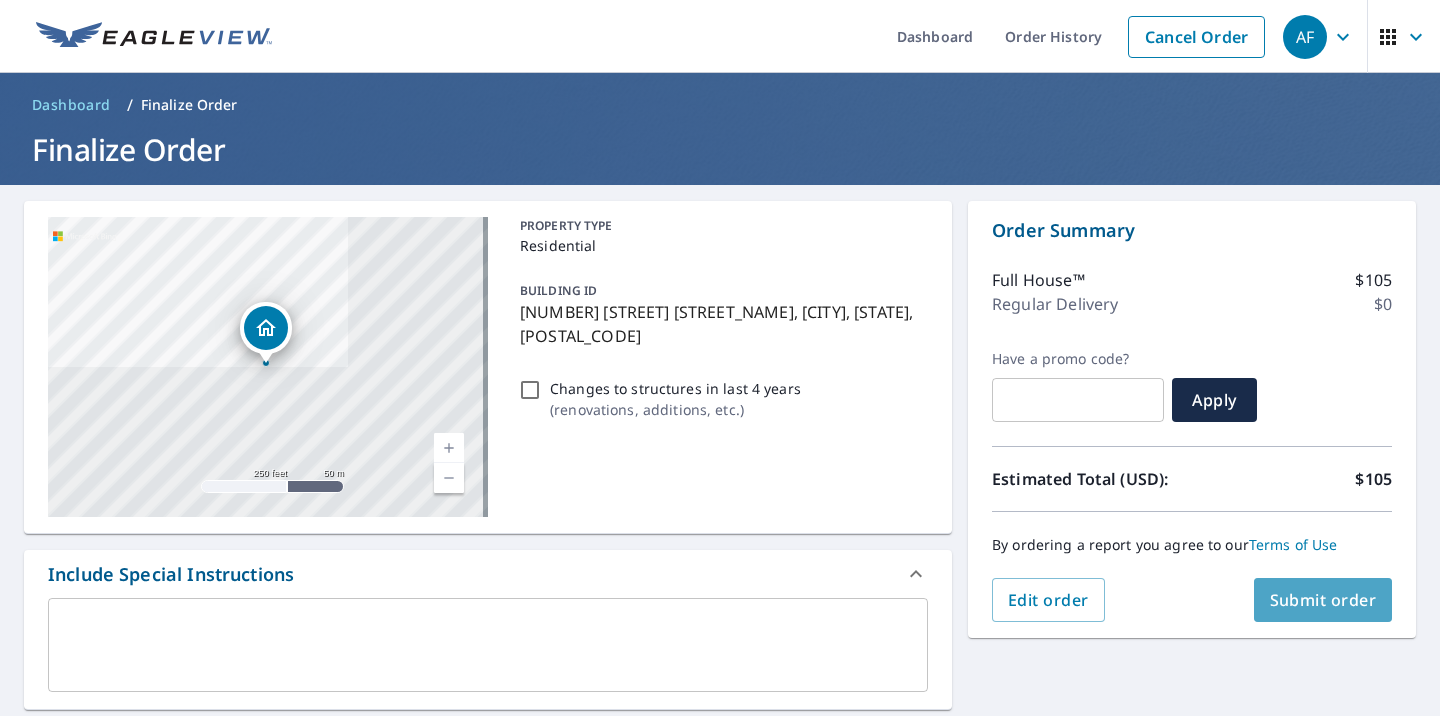 click on "Submit order" at bounding box center (1323, 600) 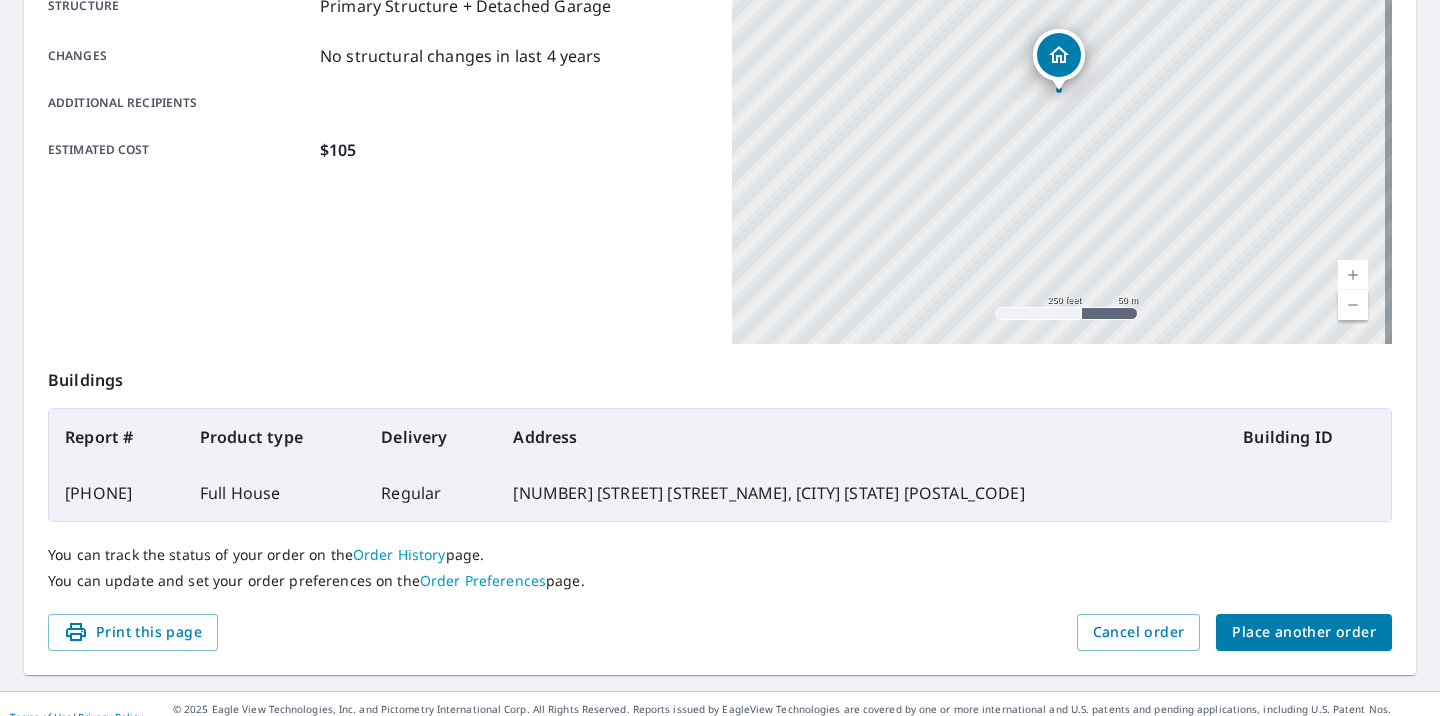 scroll, scrollTop: 460, scrollLeft: 0, axis: vertical 